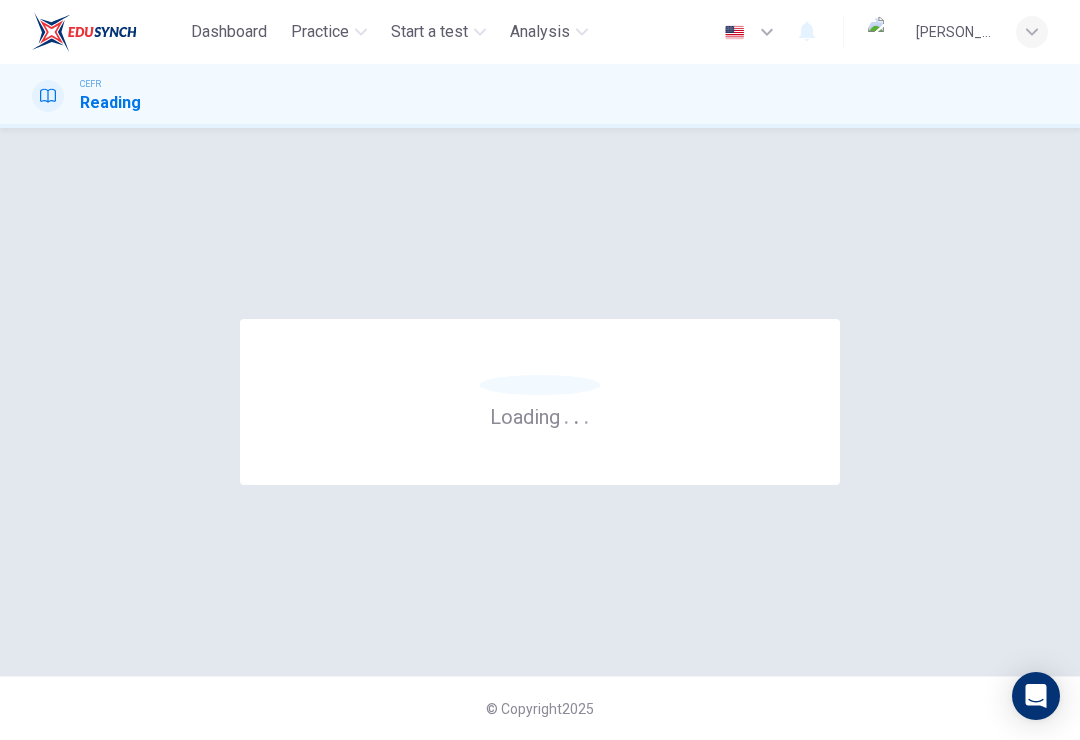 scroll, scrollTop: 0, scrollLeft: 0, axis: both 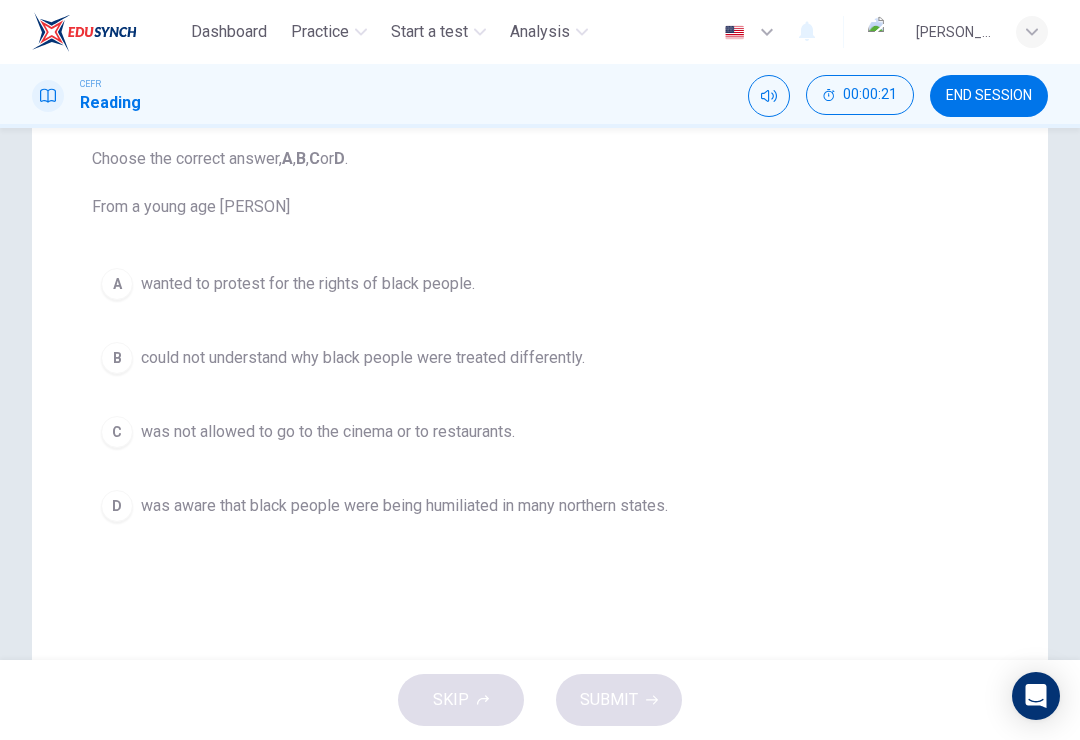 click on "D was aware that black people were being humiliated in many northern states." at bounding box center (540, 506) 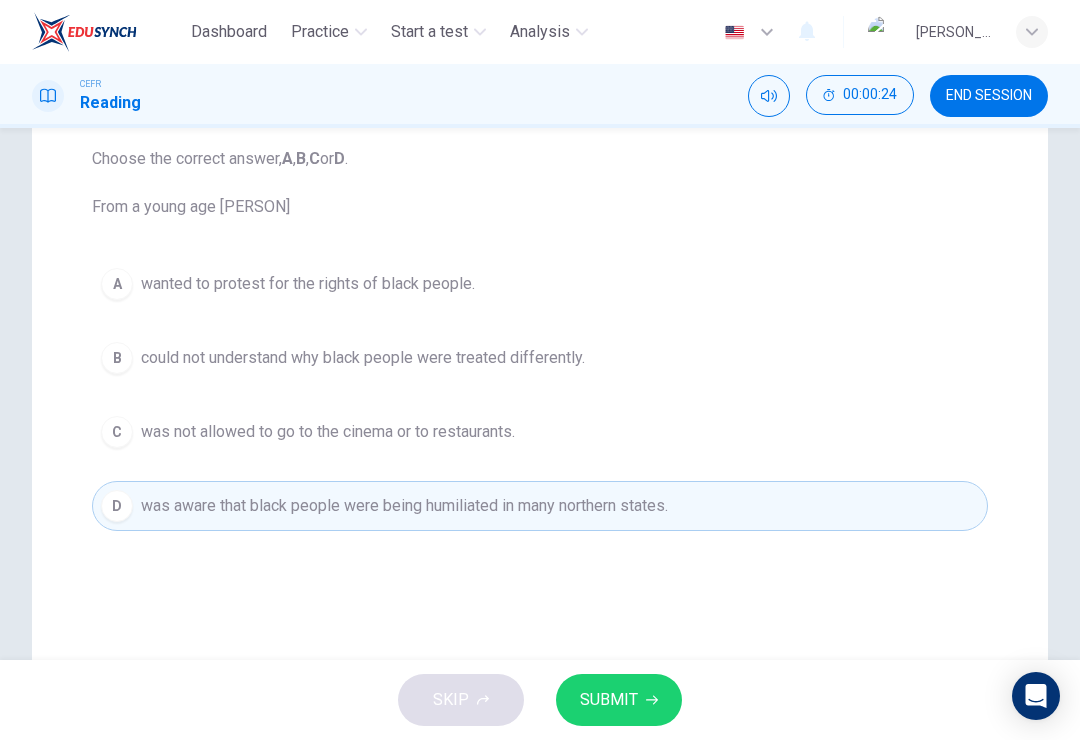 click on "SUBMIT" at bounding box center (609, 700) 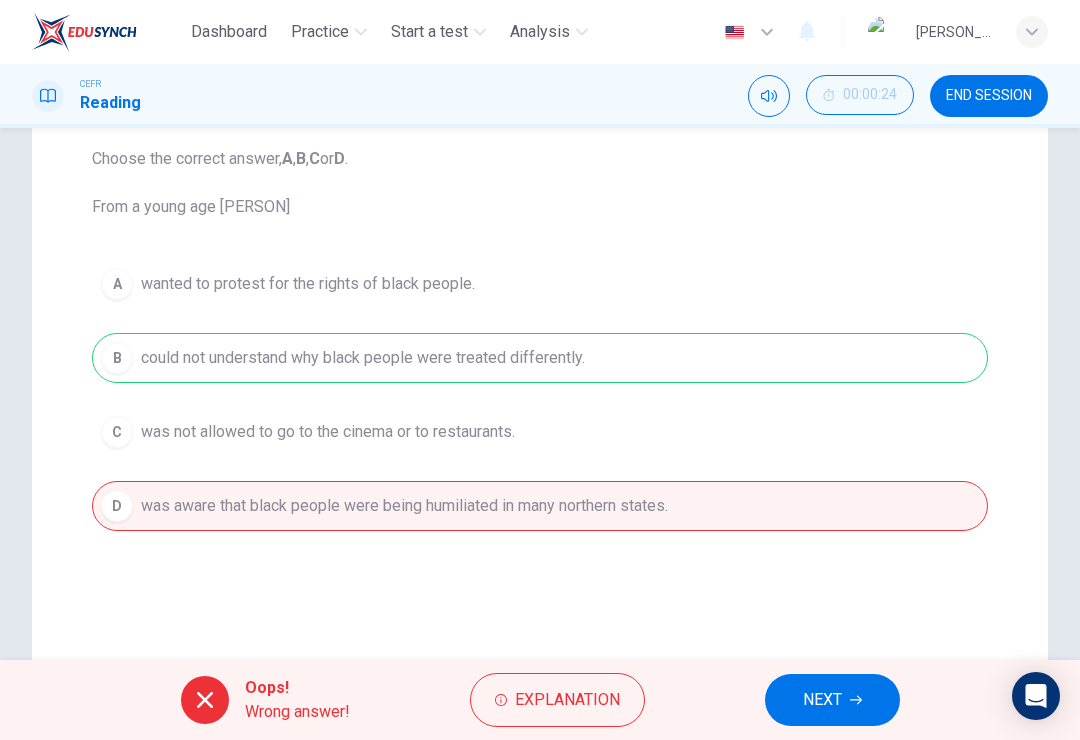 click on "NEXT" at bounding box center (832, 700) 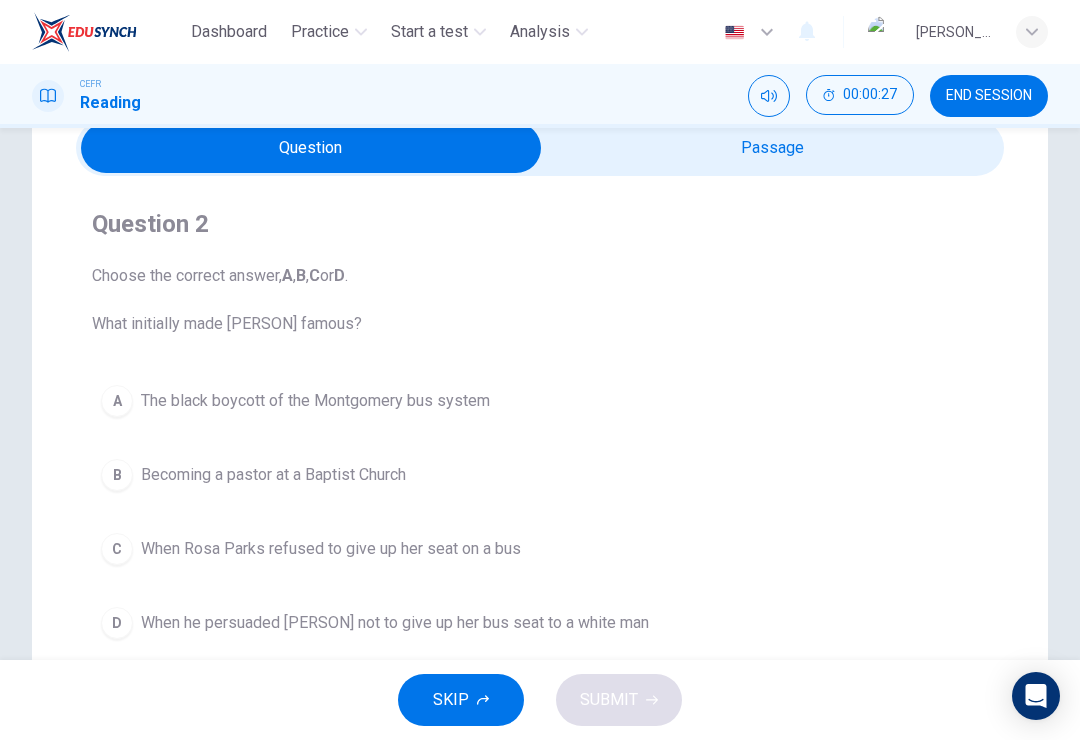 scroll, scrollTop: 35, scrollLeft: 0, axis: vertical 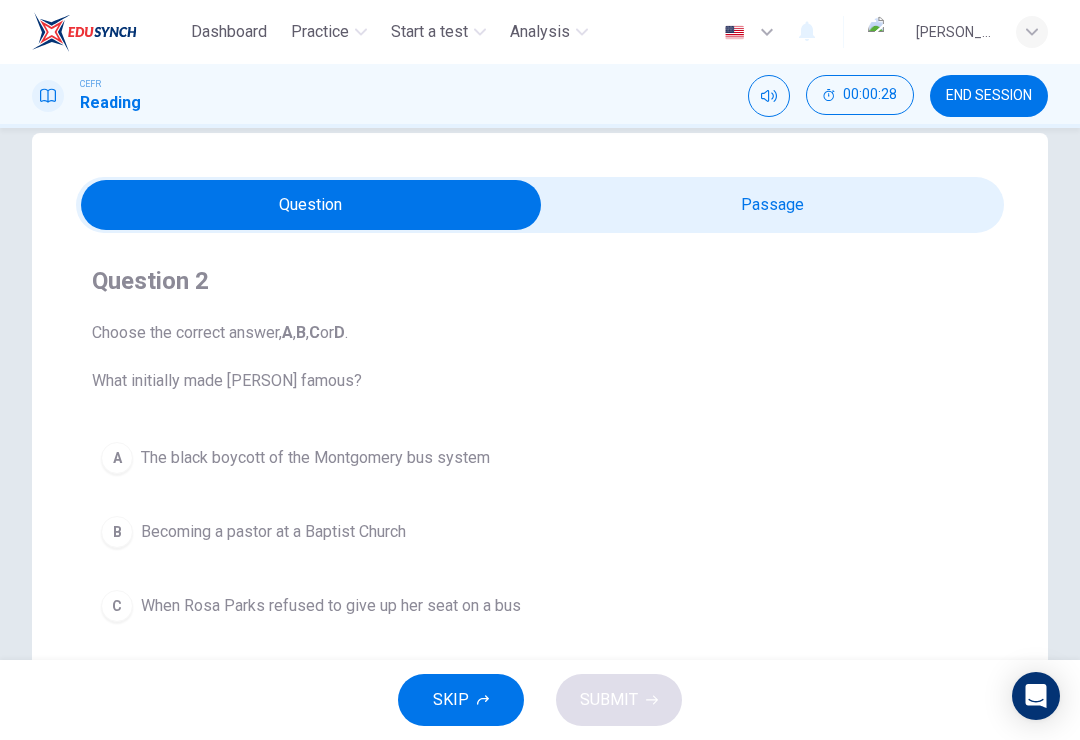 click at bounding box center [311, 205] 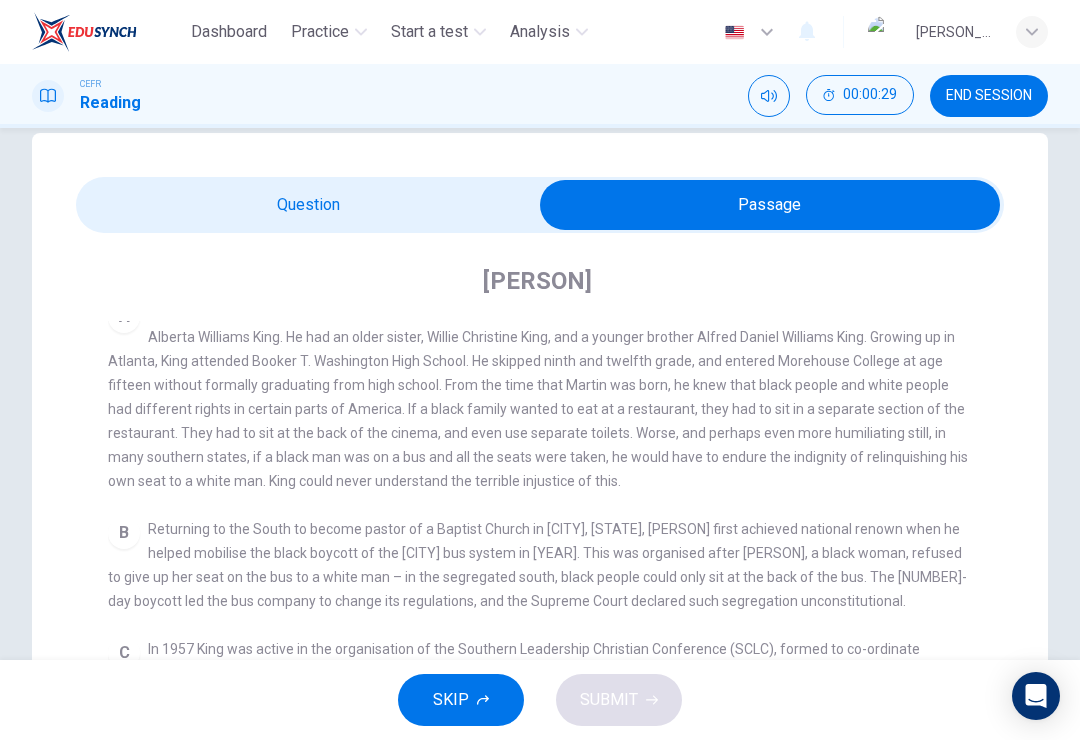scroll, scrollTop: 409, scrollLeft: 0, axis: vertical 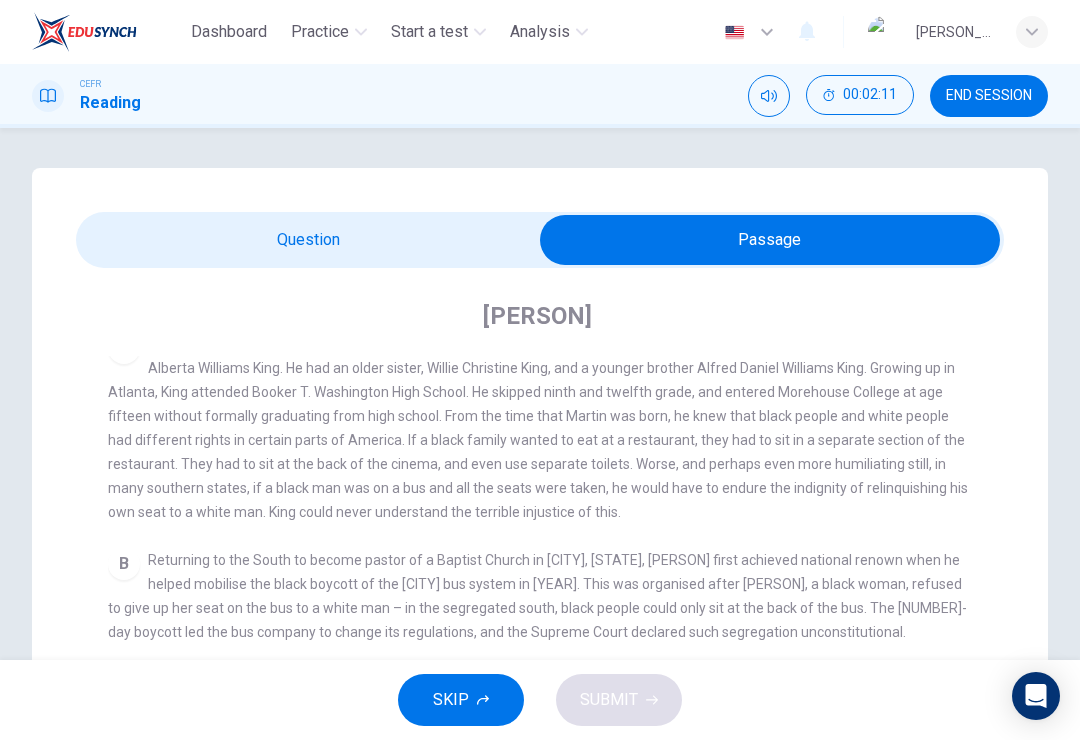 click at bounding box center (770, 240) 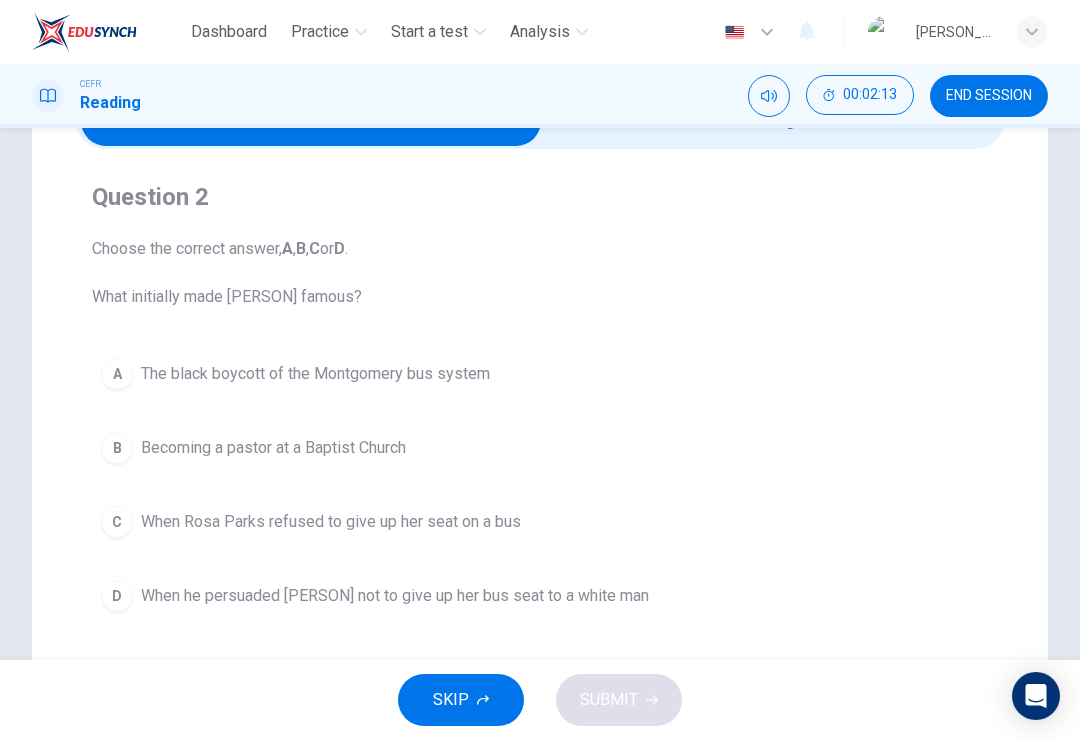 scroll, scrollTop: 121, scrollLeft: 0, axis: vertical 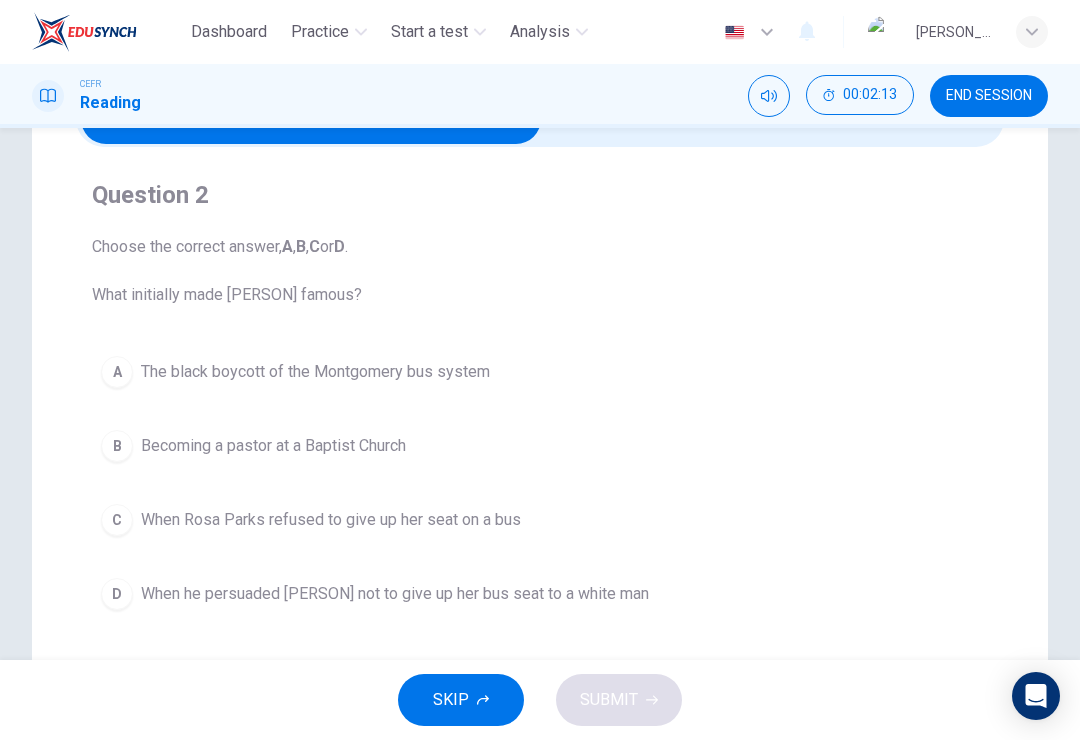 click on "B Becoming a pastor at a Baptist Church" at bounding box center (540, 446) 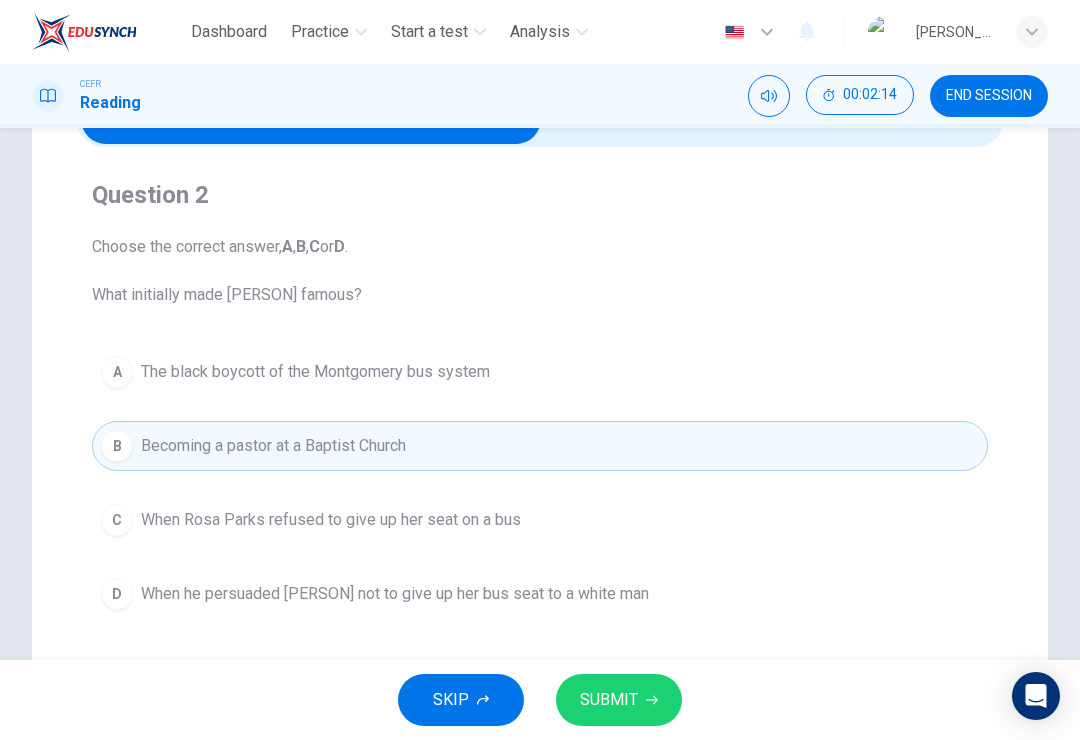 click on "SUBMIT" at bounding box center [619, 700] 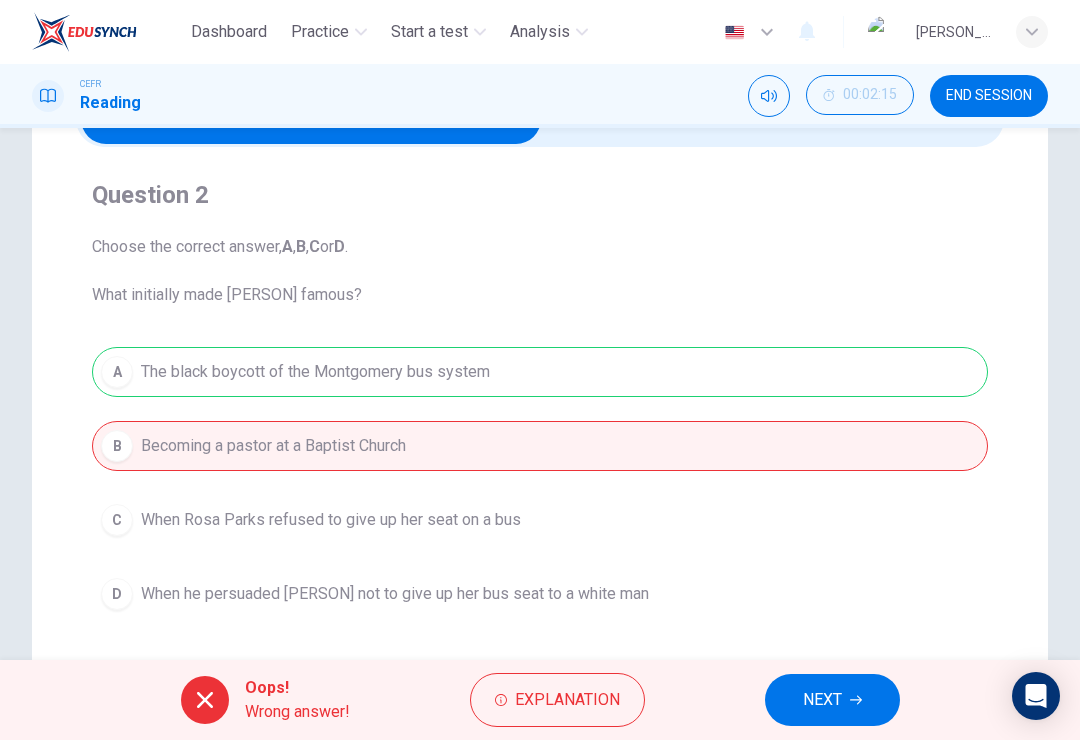 click on "NEXT" at bounding box center [822, 700] 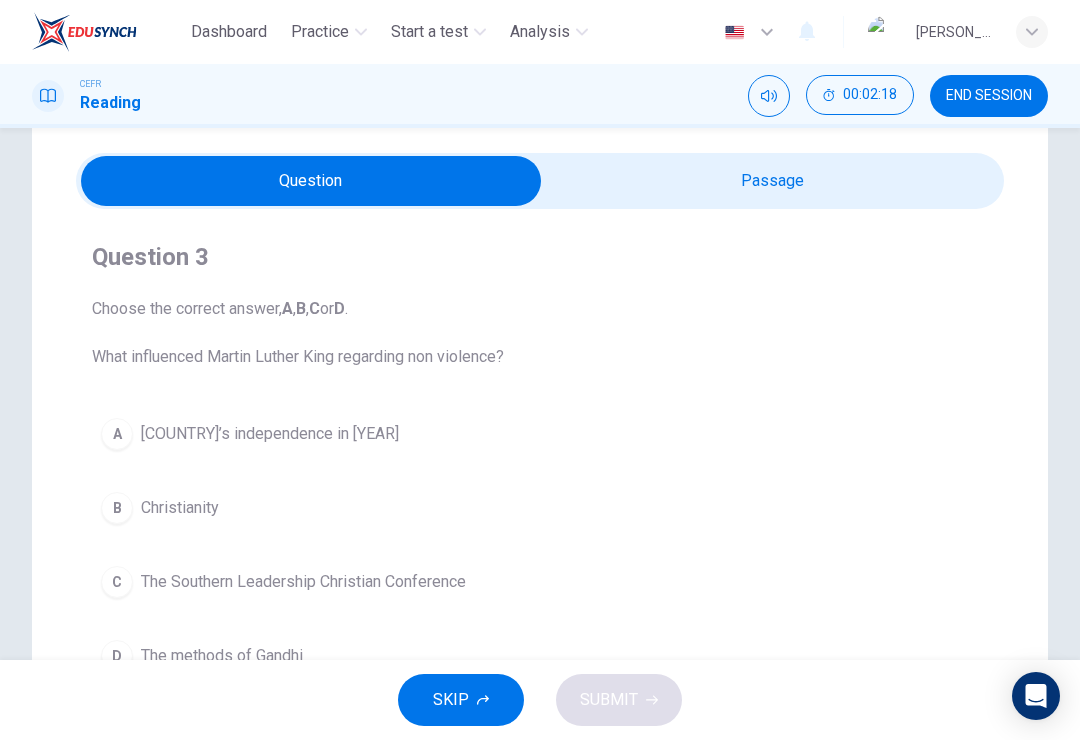 scroll, scrollTop: 100, scrollLeft: 0, axis: vertical 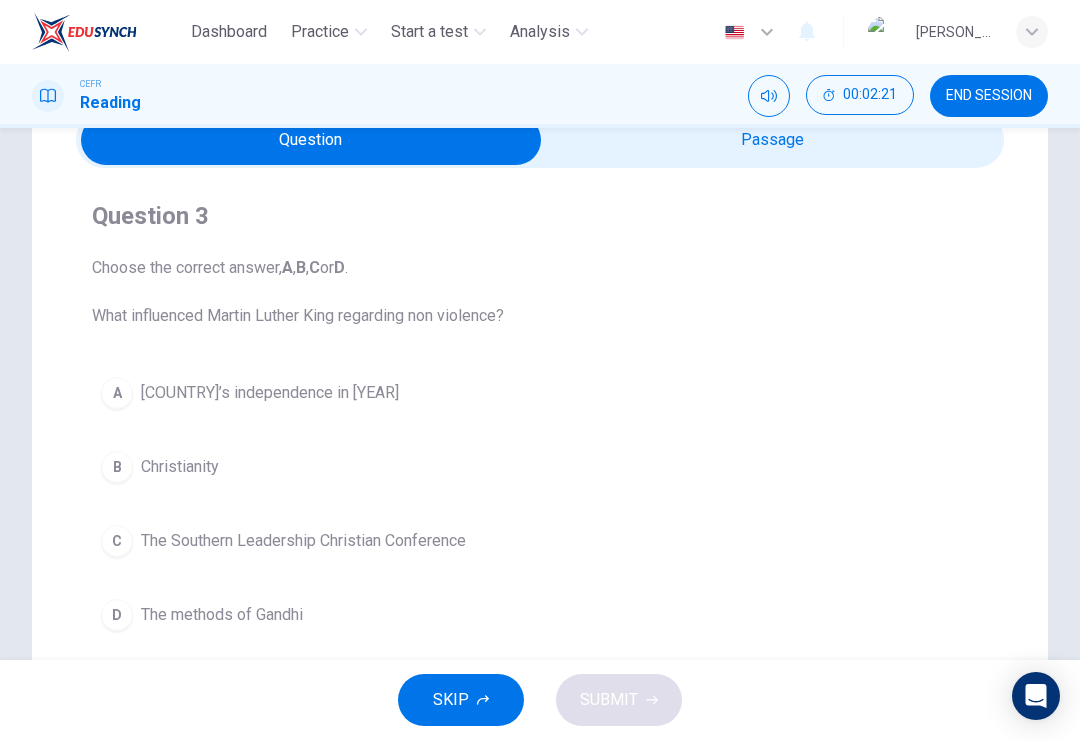 click on "D The methods of Gandhi" at bounding box center (540, 615) 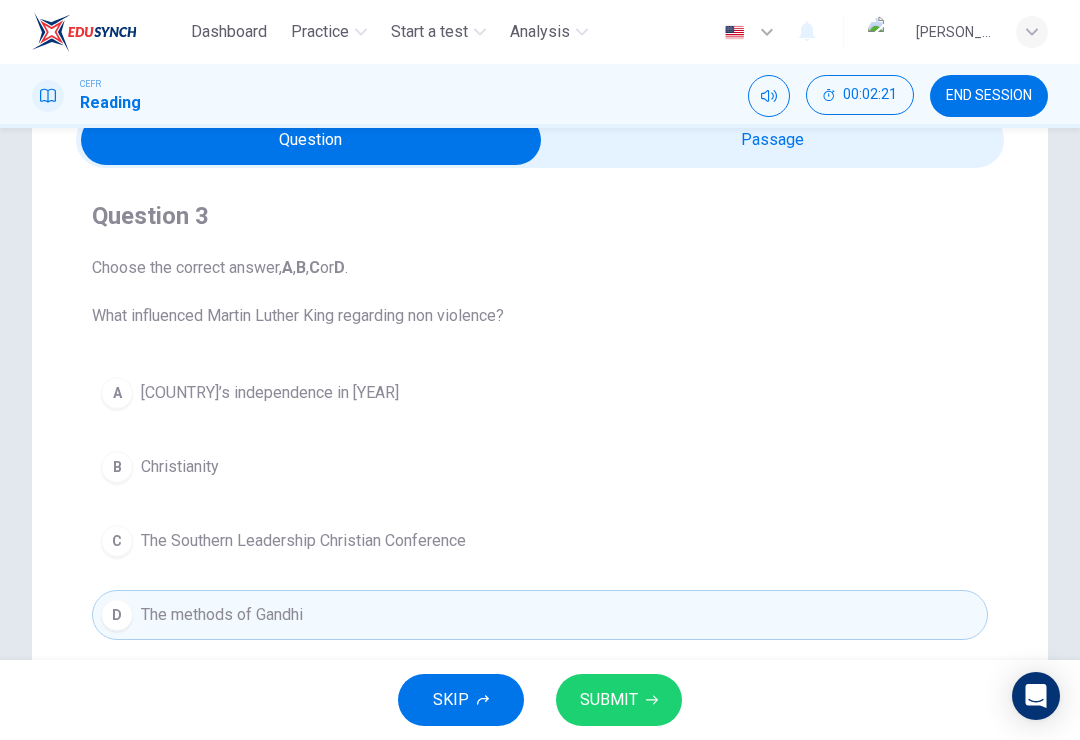 click on "SUBMIT" at bounding box center [609, 700] 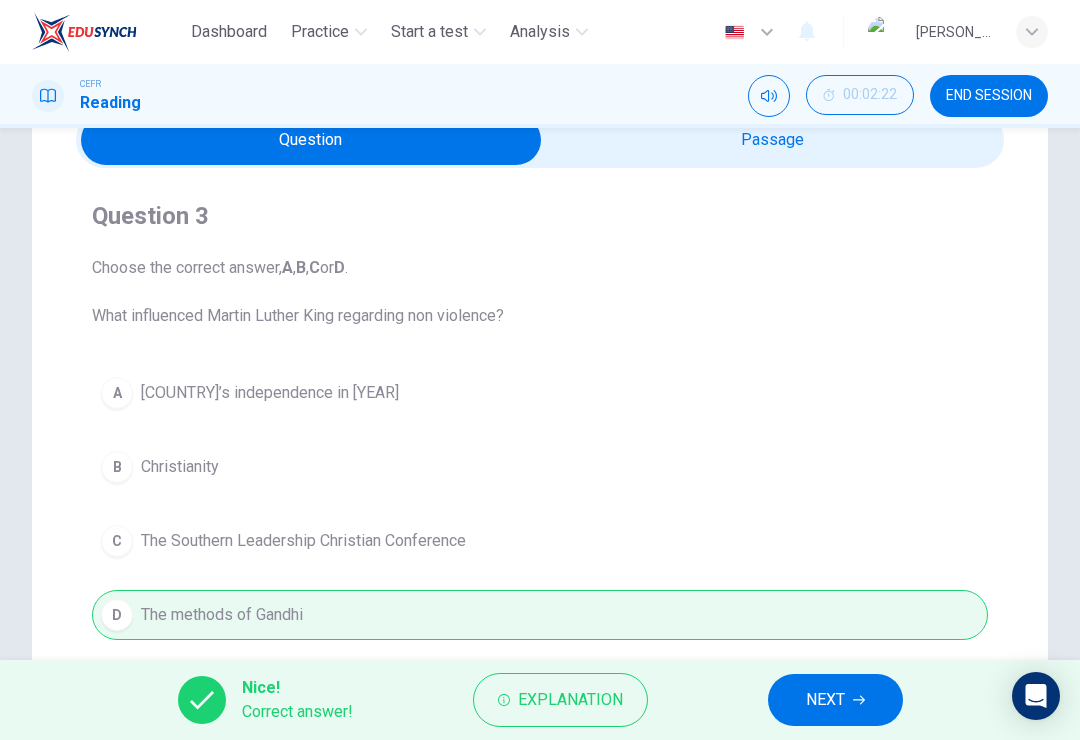 click on "NEXT" at bounding box center [825, 700] 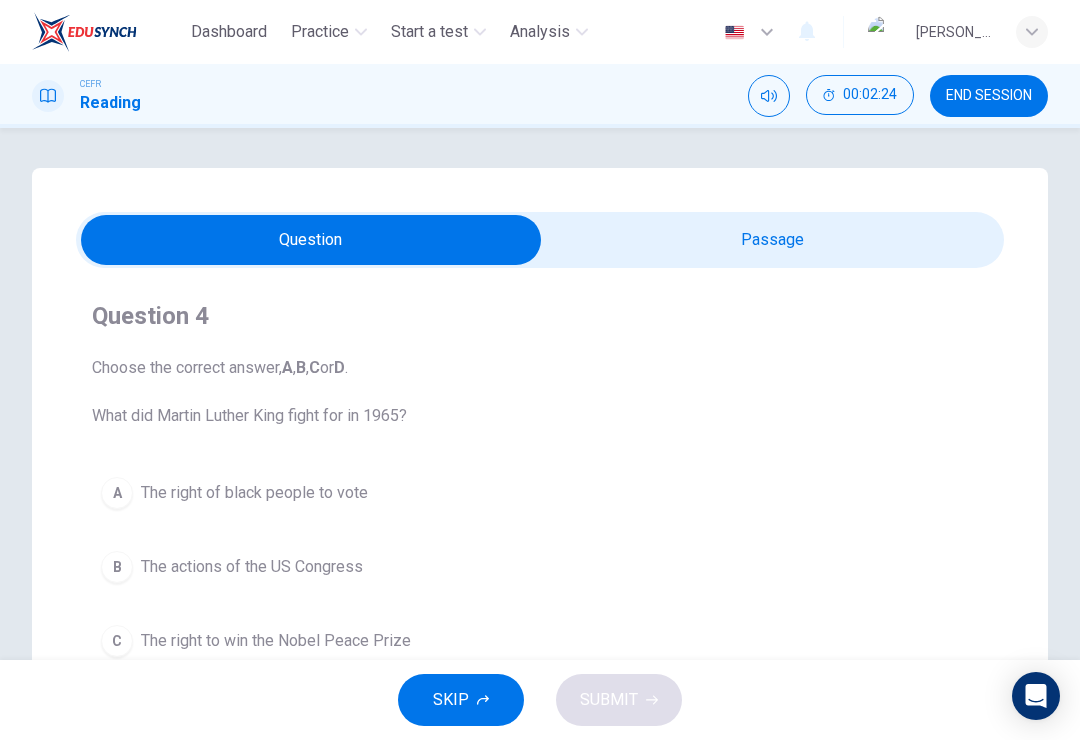 scroll, scrollTop: 0, scrollLeft: 0, axis: both 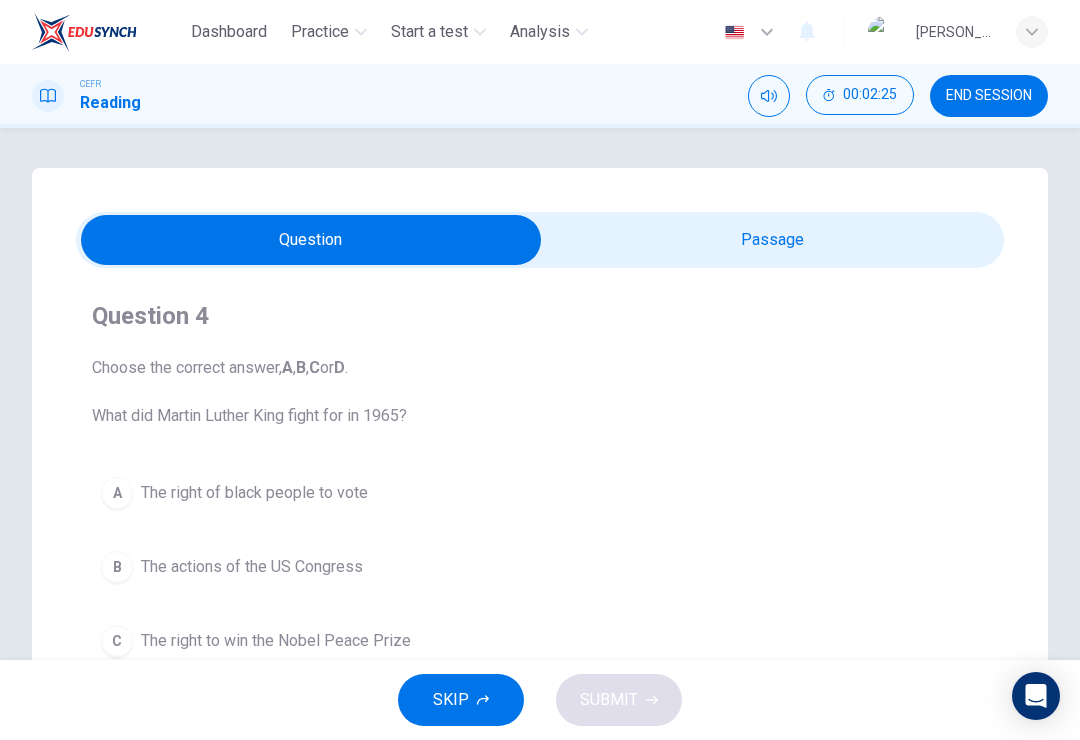 click at bounding box center [311, 240] 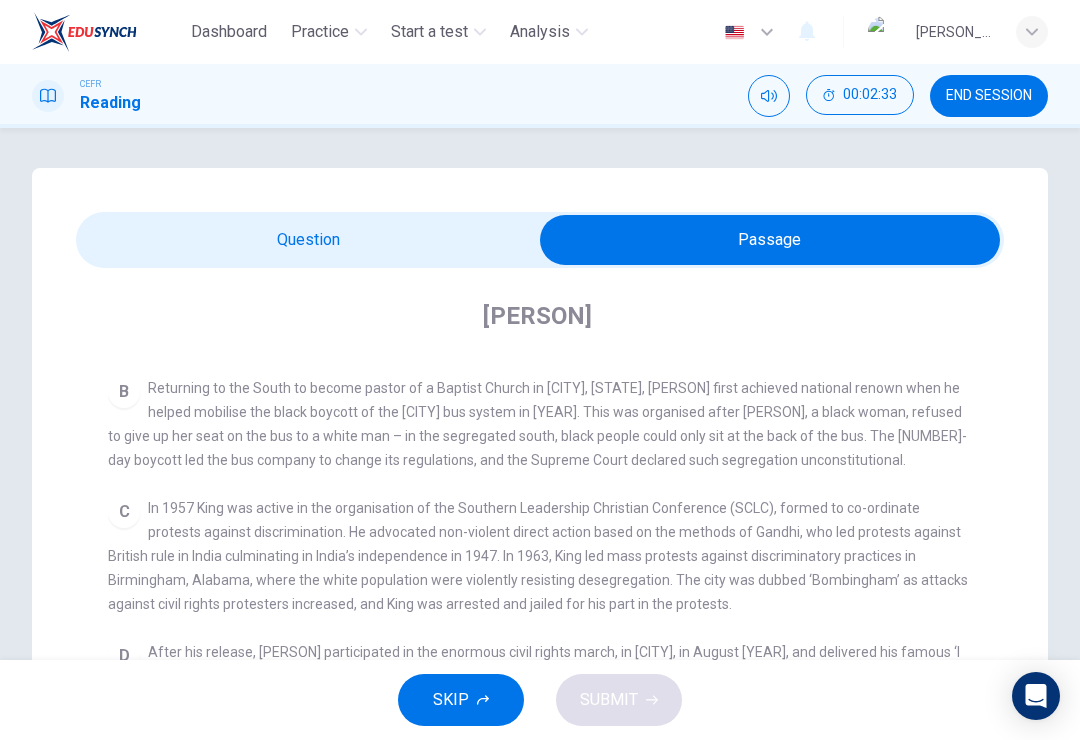 scroll, scrollTop: 613, scrollLeft: 0, axis: vertical 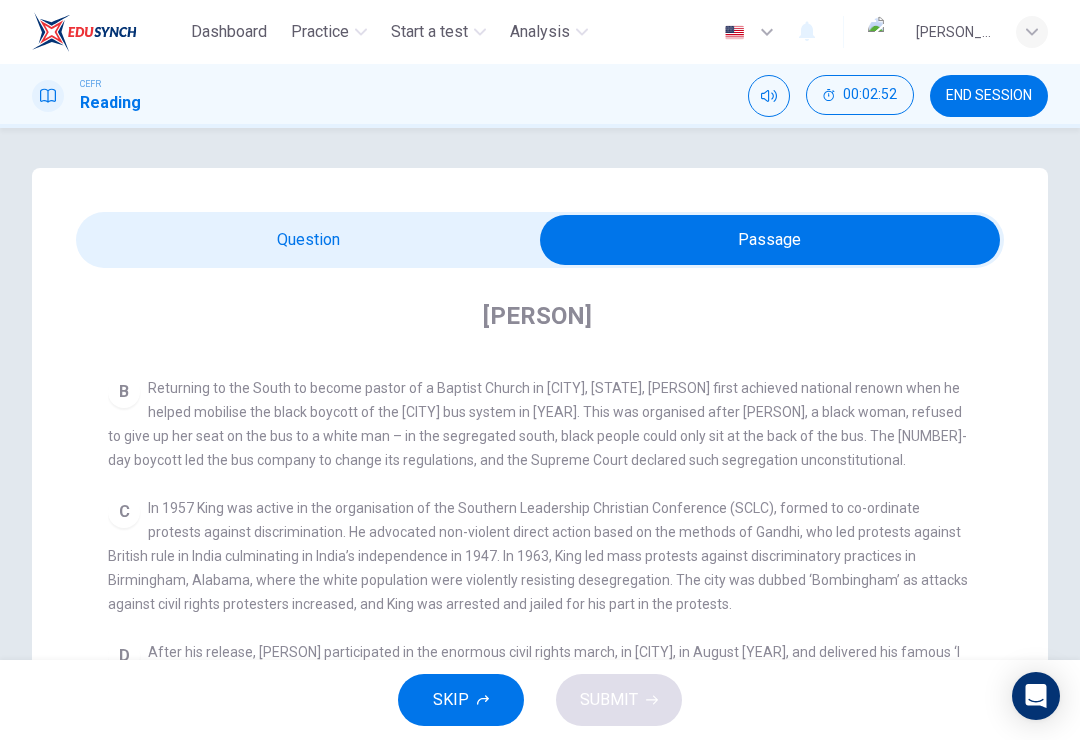 click at bounding box center (770, 240) 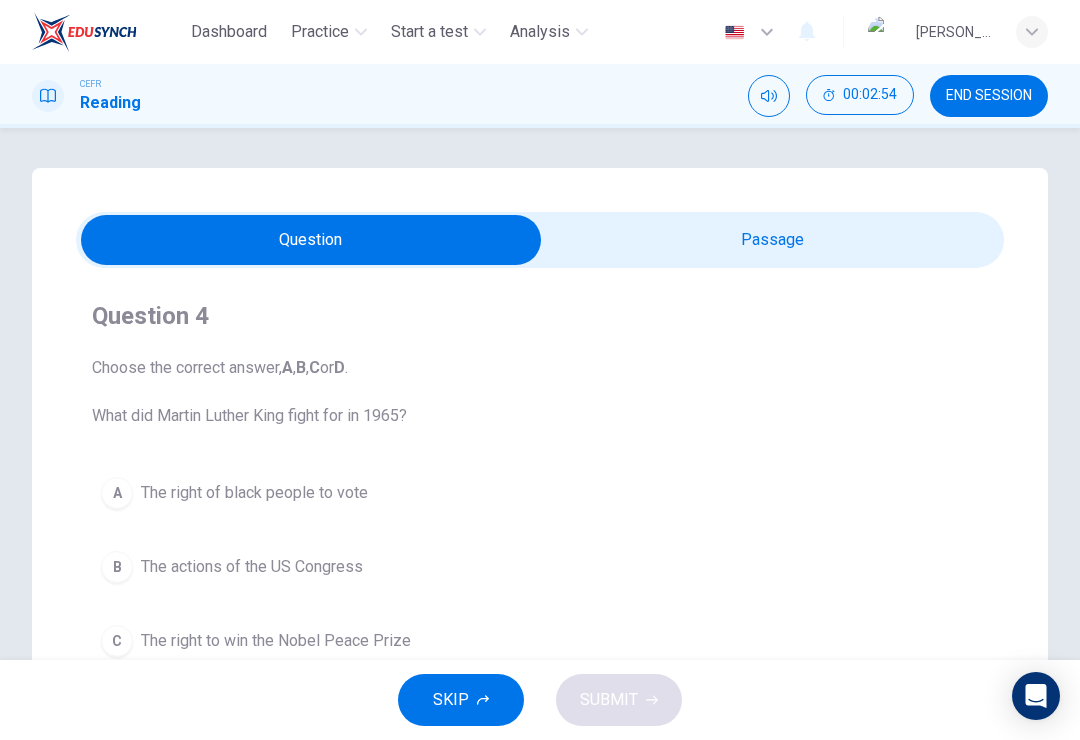 click on "A The right of black people to vote" at bounding box center (540, 493) 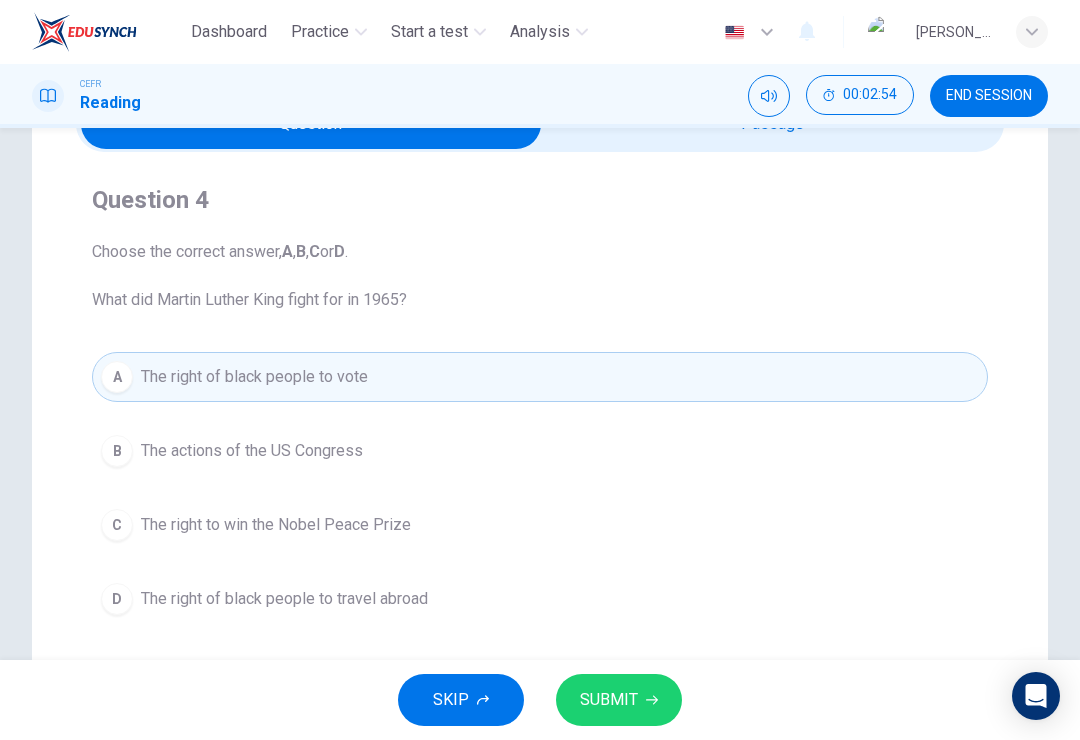 scroll, scrollTop: 117, scrollLeft: 0, axis: vertical 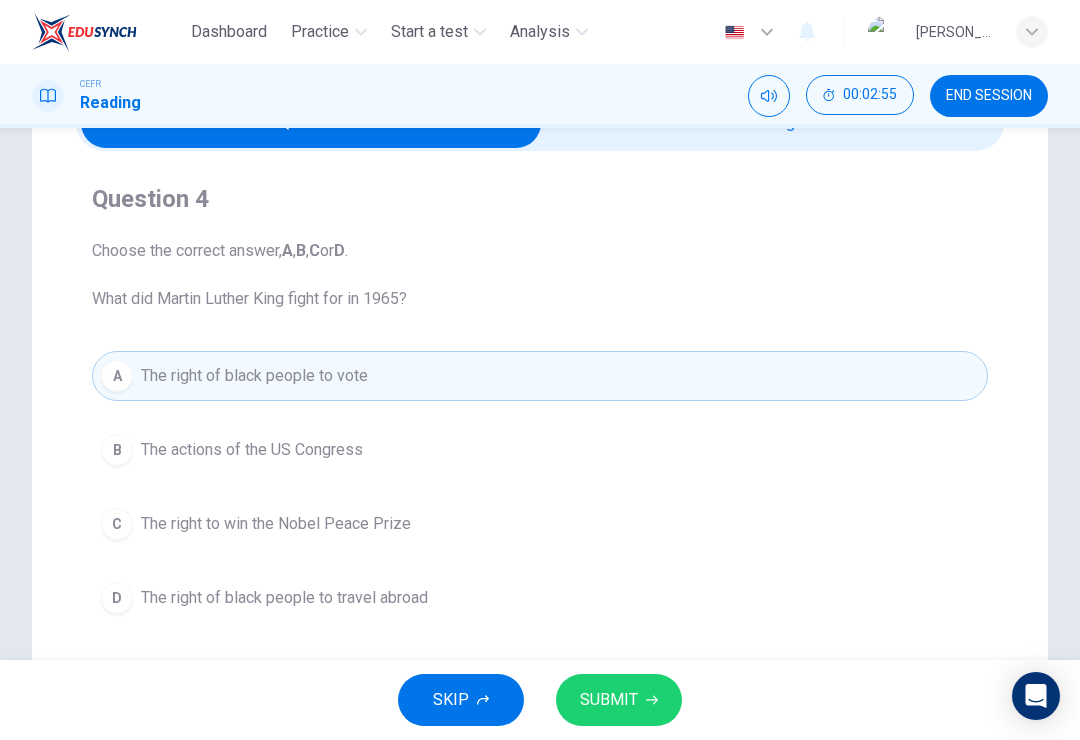 click on "SUBMIT" at bounding box center [619, 700] 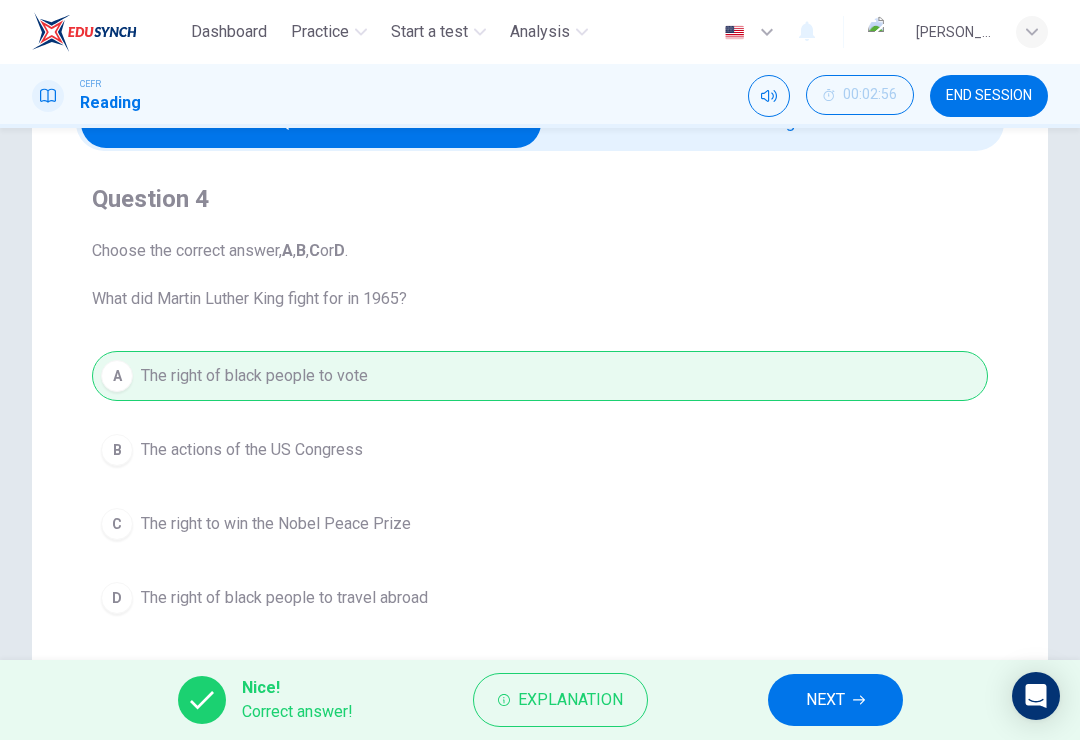 click on "NEXT" at bounding box center (835, 700) 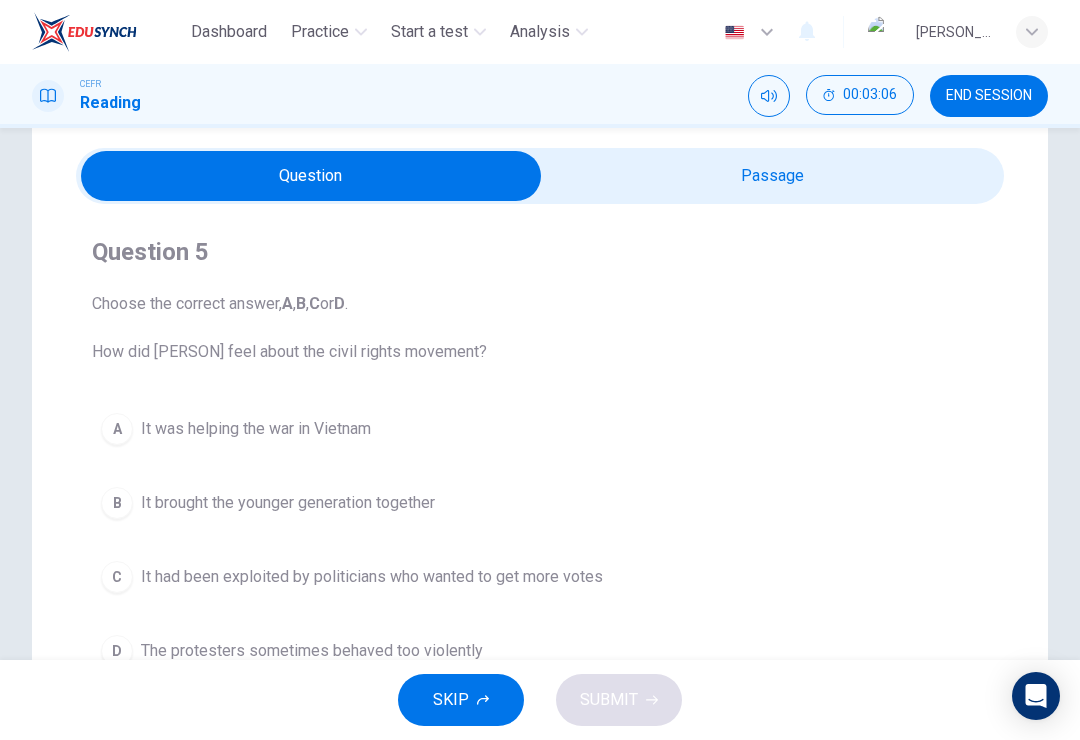 scroll, scrollTop: 62, scrollLeft: 0, axis: vertical 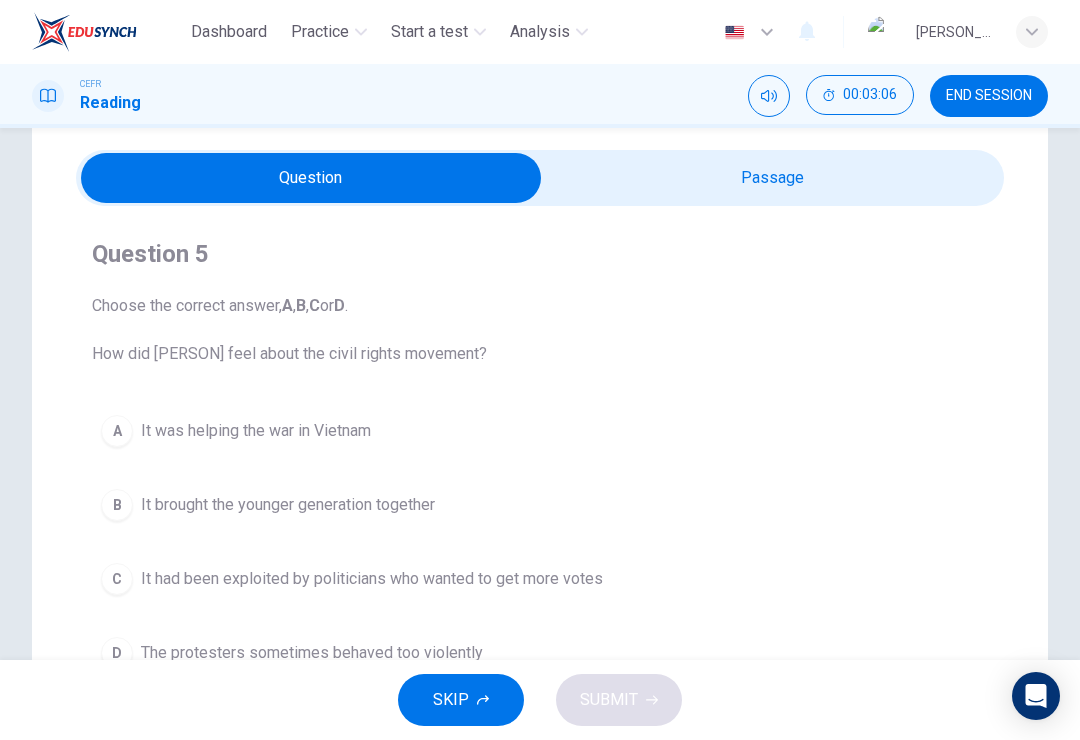 click at bounding box center (311, 178) 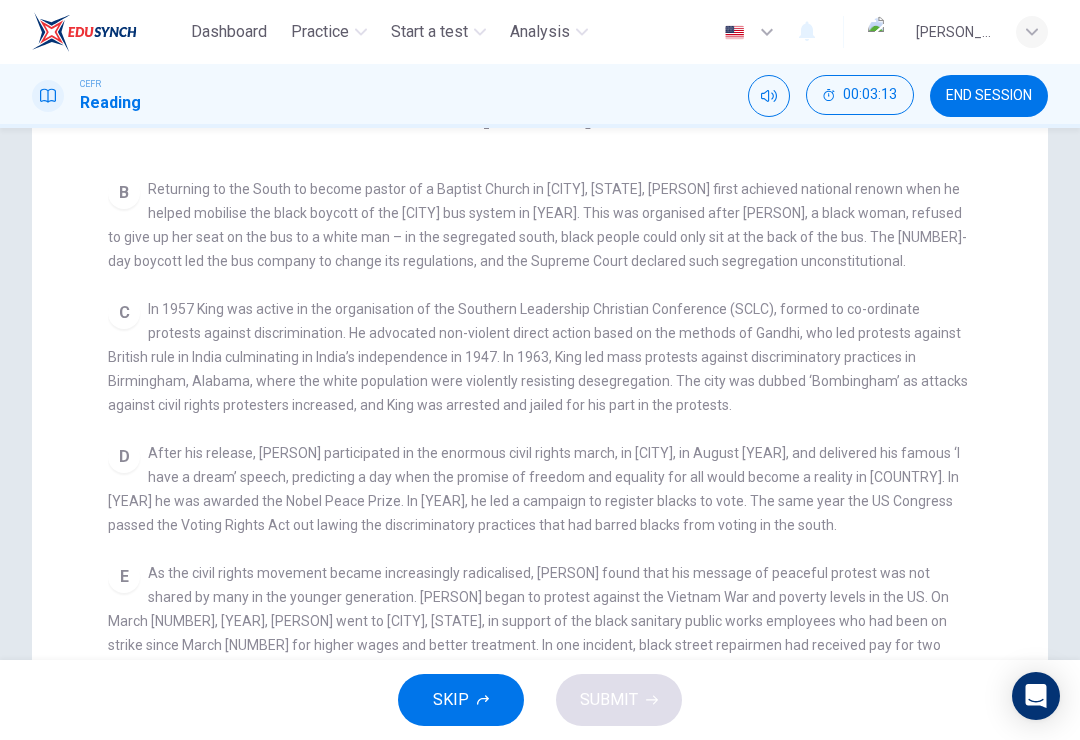 scroll, scrollTop: 198, scrollLeft: 0, axis: vertical 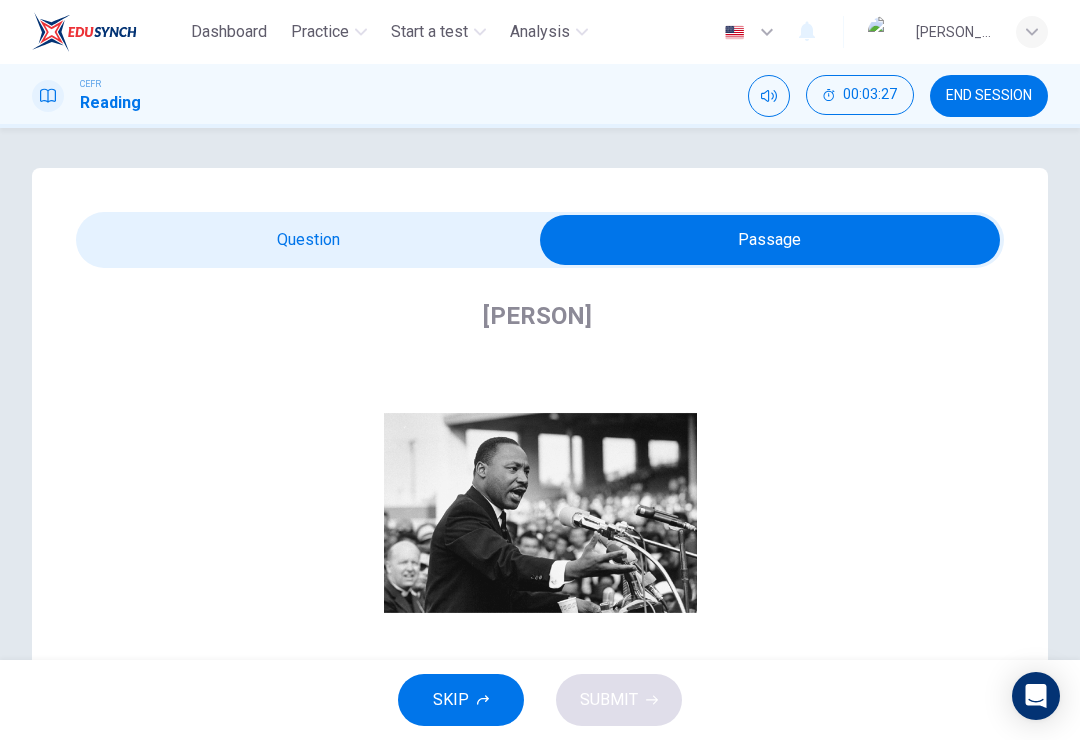 click at bounding box center (770, 240) 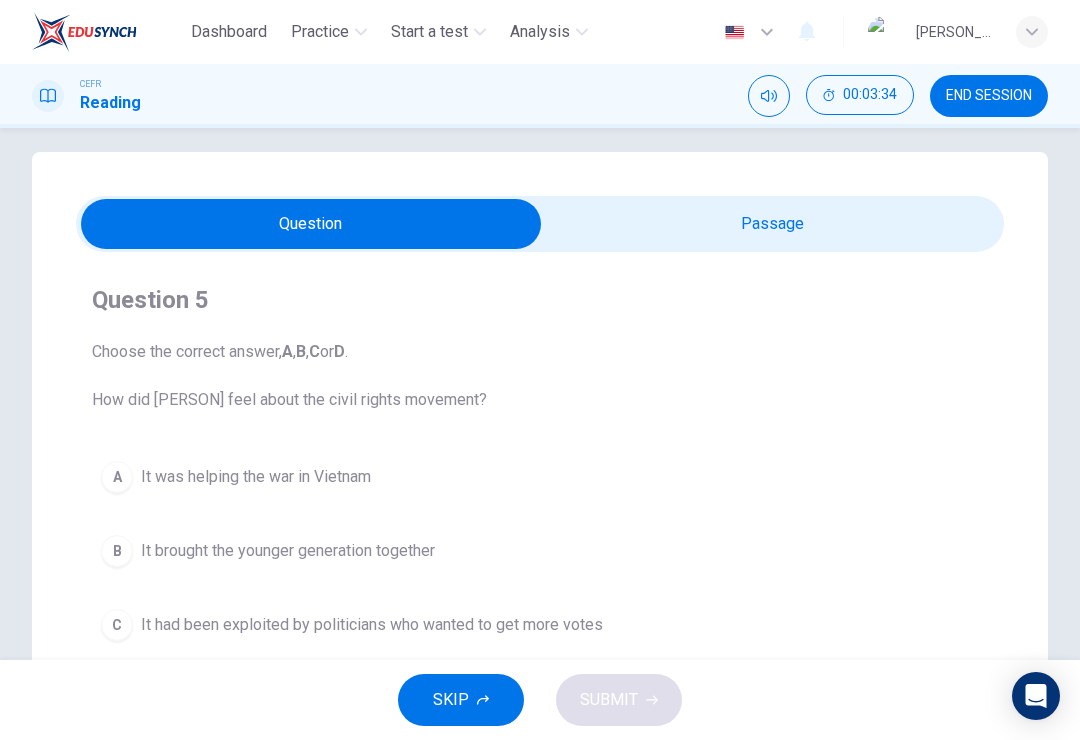 scroll, scrollTop: 19, scrollLeft: 0, axis: vertical 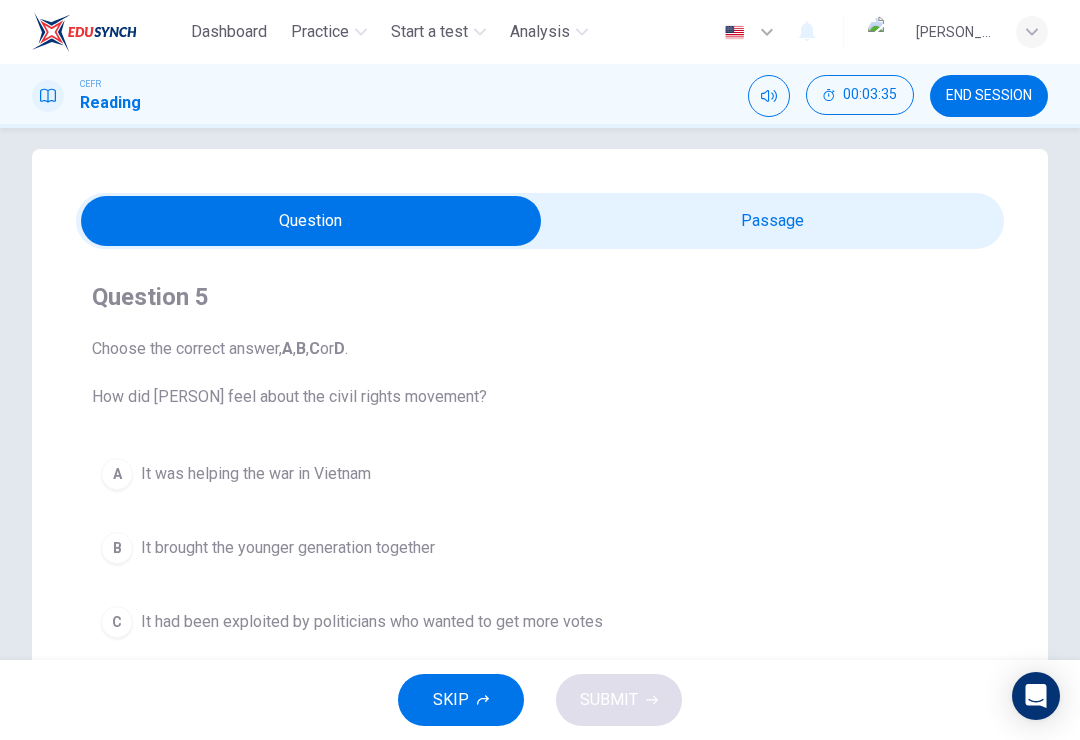 click at bounding box center [311, 221] 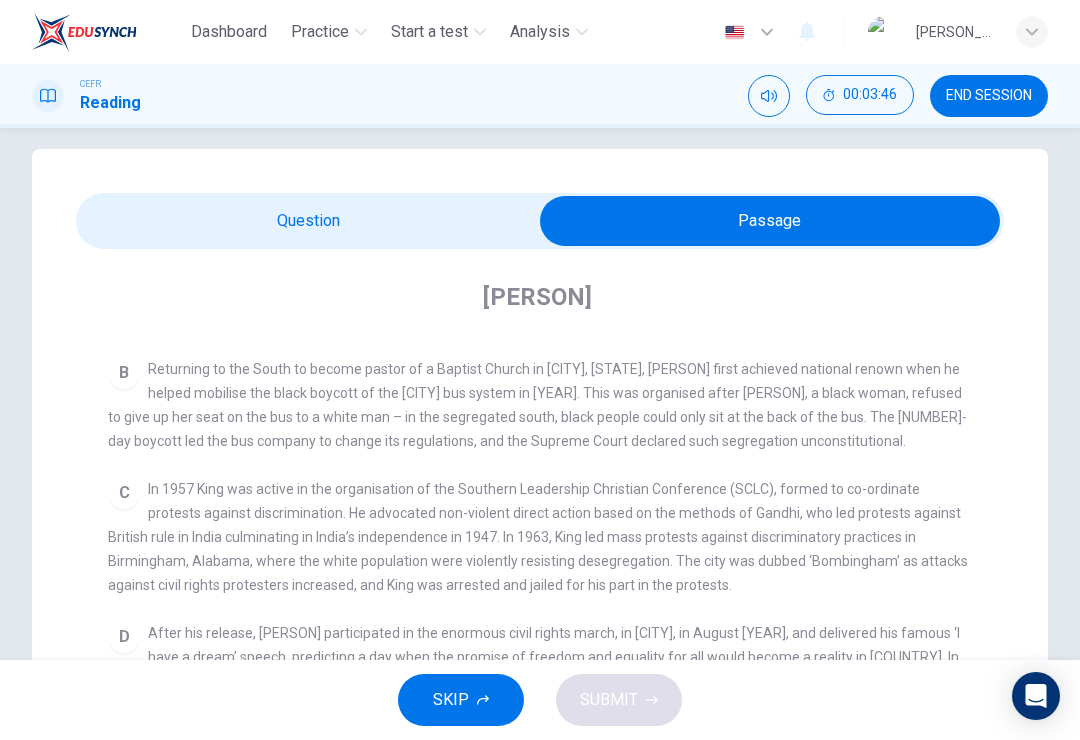 scroll, scrollTop: 613, scrollLeft: 0, axis: vertical 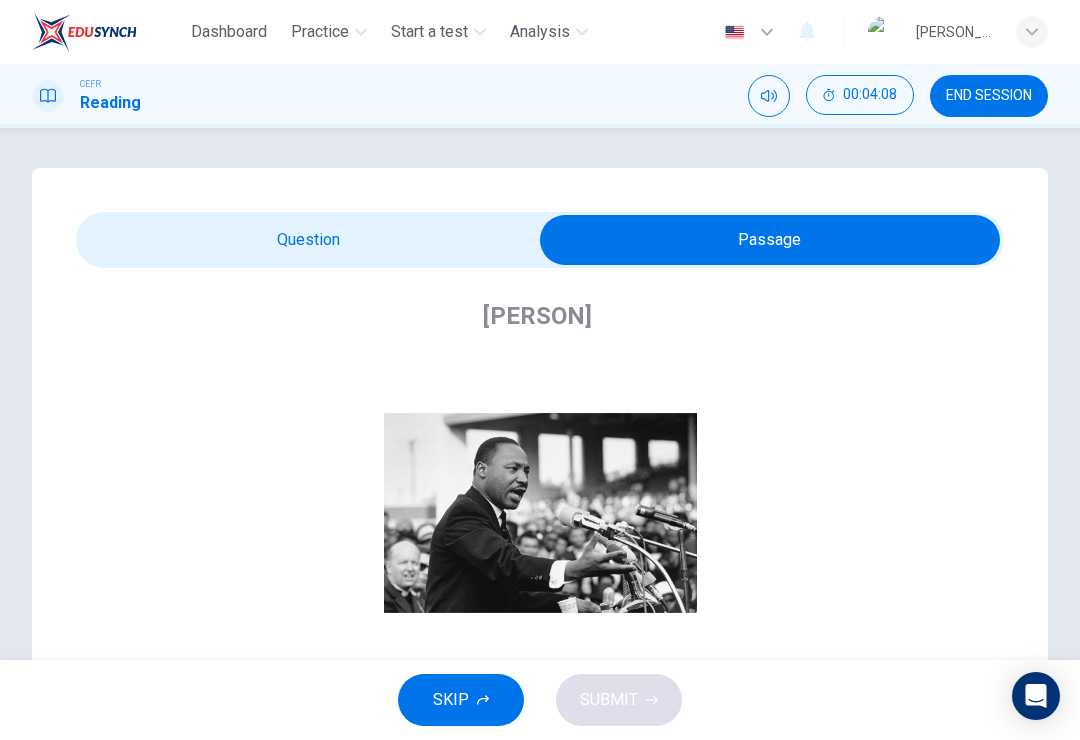 click at bounding box center [770, 240] 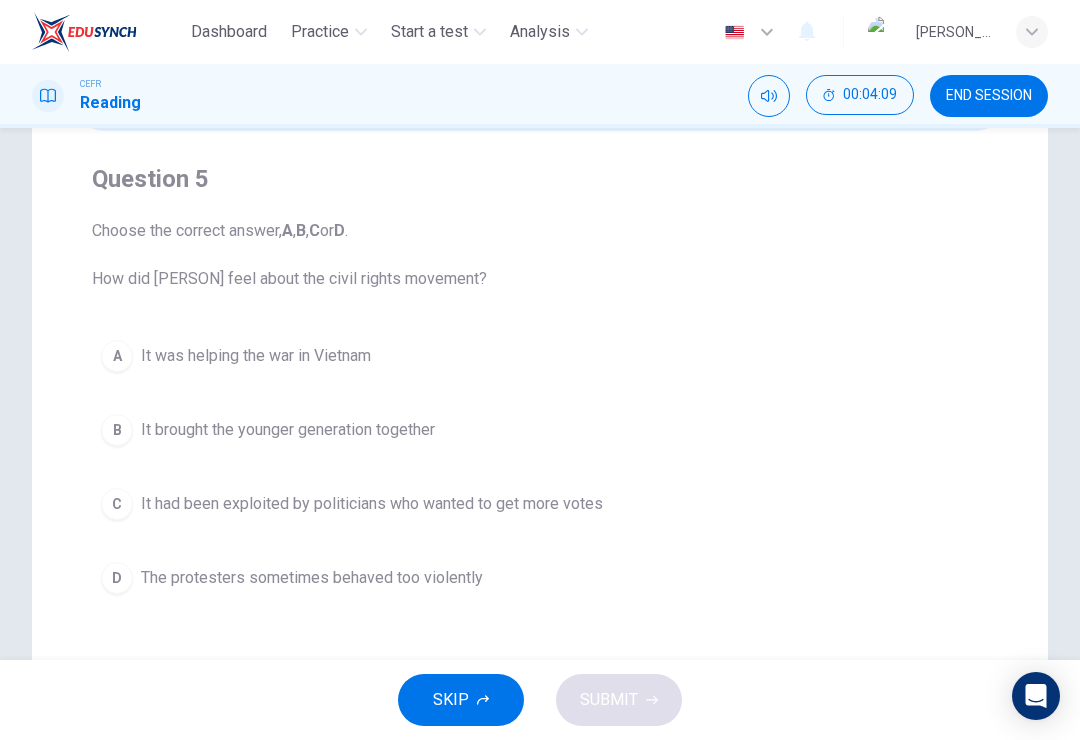 scroll, scrollTop: 139, scrollLeft: 0, axis: vertical 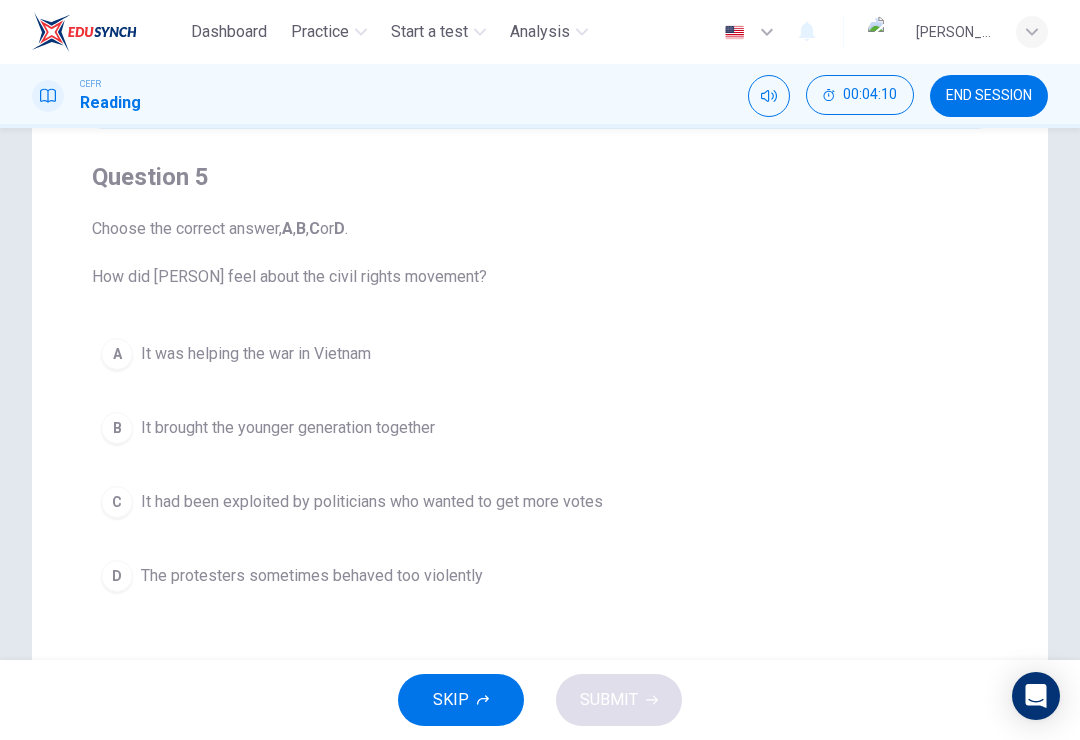 click on "C It had been exploited by politicians who wanted to get more votes" at bounding box center (540, 502) 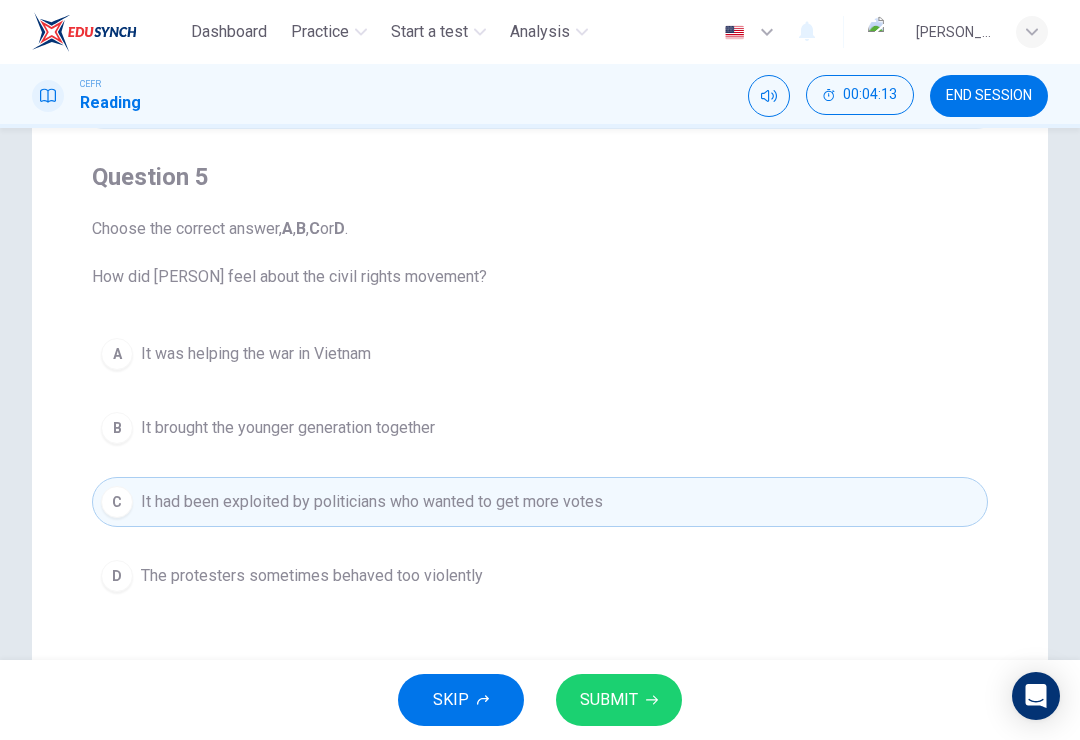 click on "SUBMIT" at bounding box center (609, 700) 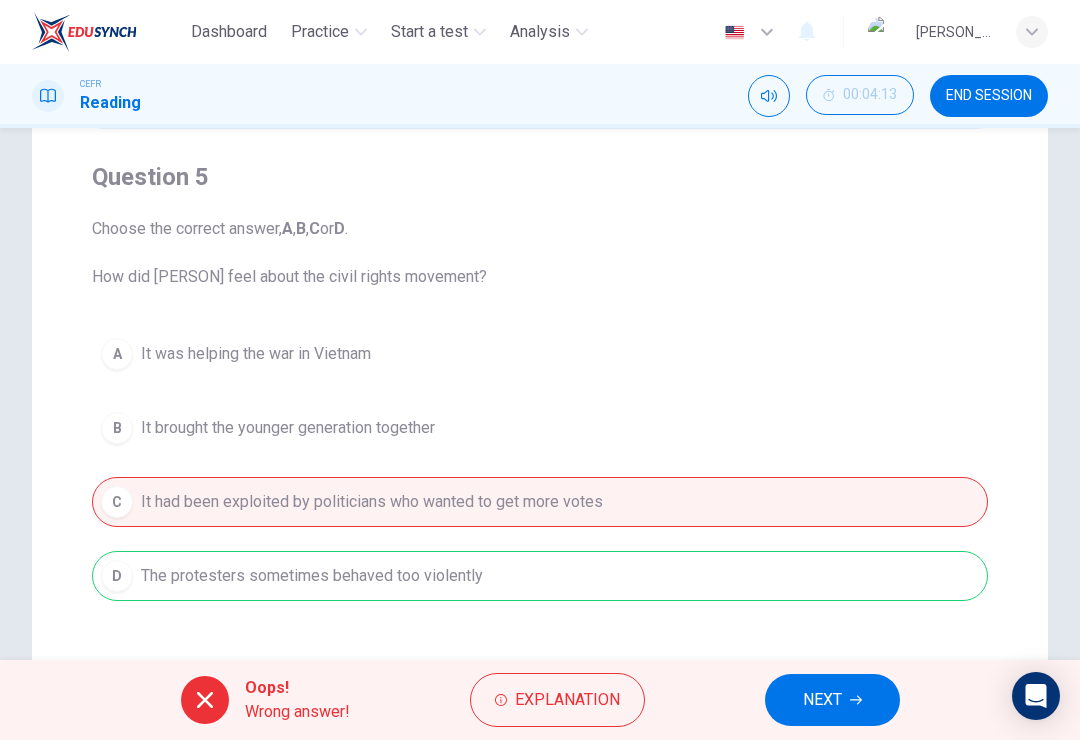 click on "NEXT" at bounding box center (822, 700) 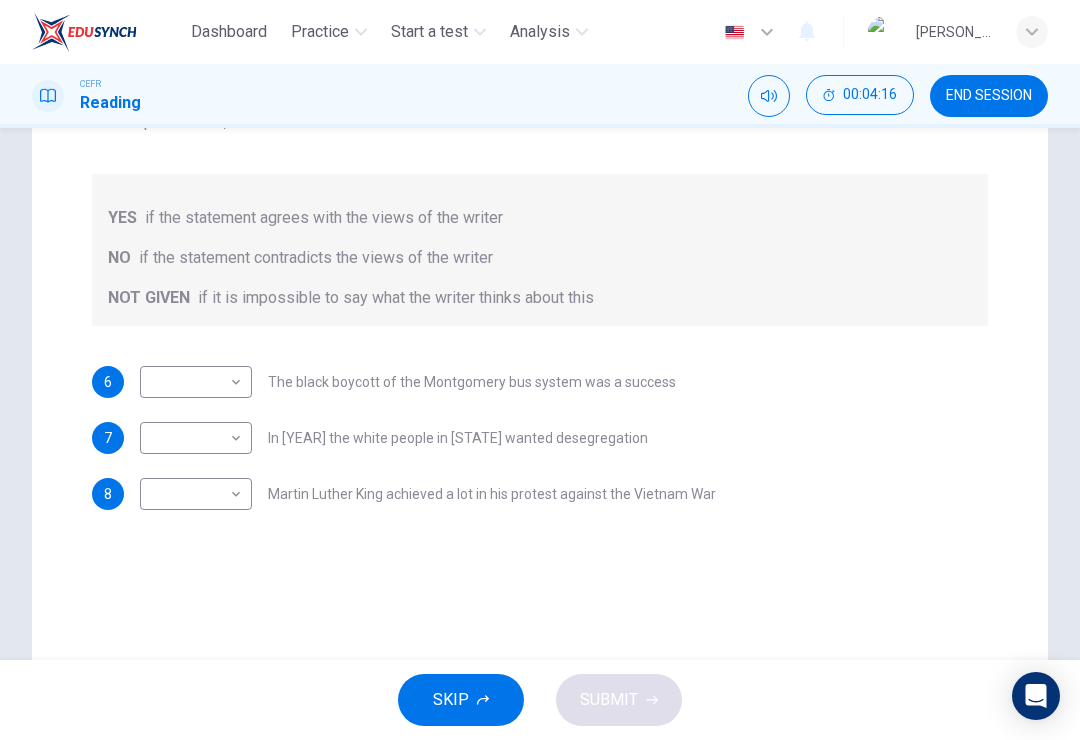 scroll, scrollTop: 297, scrollLeft: 0, axis: vertical 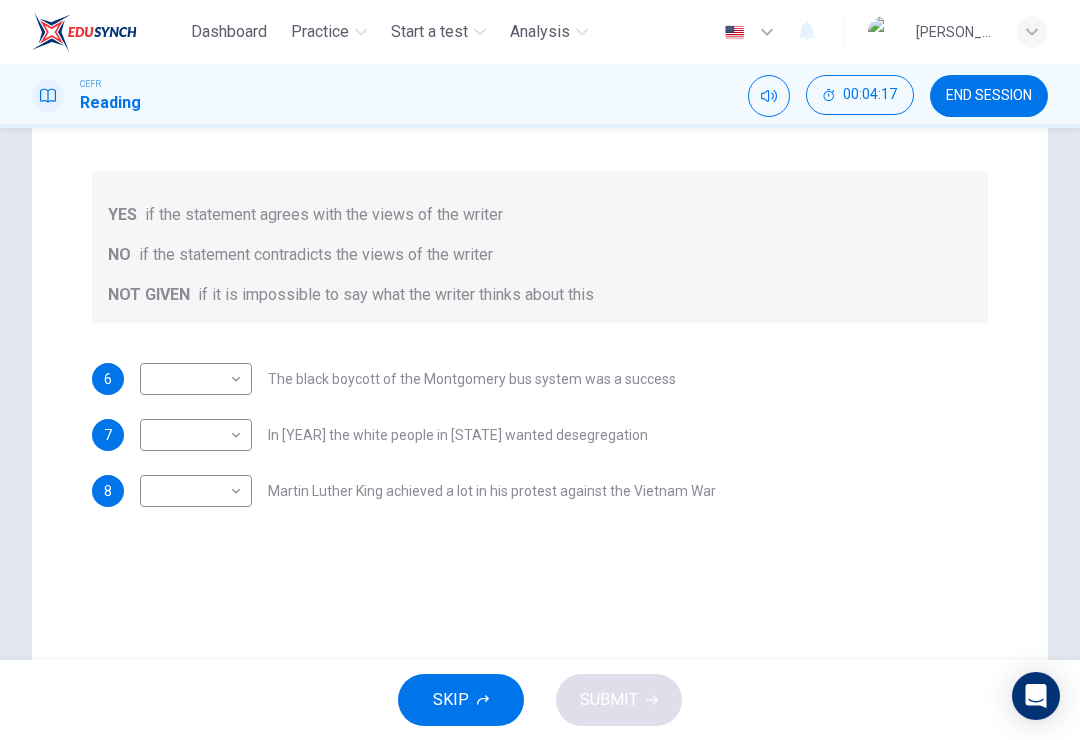 click on "Dashboard Practice Start a test Analysis English en ​ [FULL_NAME] CEFR Reading 00:04:17 END SESSION Question Passage Questions 6 - 8 Do the following statements agree with the information given in the Reading Passage? In the space below, write YES if the statement agrees with the views of the writer NO if the statement contradicts the views of the writer NOT GIVEN if it is impossible to say what the writer thinks about this 6 ​ ​ The black boycott of the Montgomery bus system was a success 7 ​ ​ In 1963 the white people in Alabama wanted desegregation 8 ​ ​ Martin Luther King achieved a lot in his protest against the Vietnam War Martin Luther King CLICK TO ZOOM Click to Zoom A B C D E F SKIP SUBMIT Dashboard Practice Start a test Analysis Notifications © Copyright  2025" at bounding box center [540, 370] 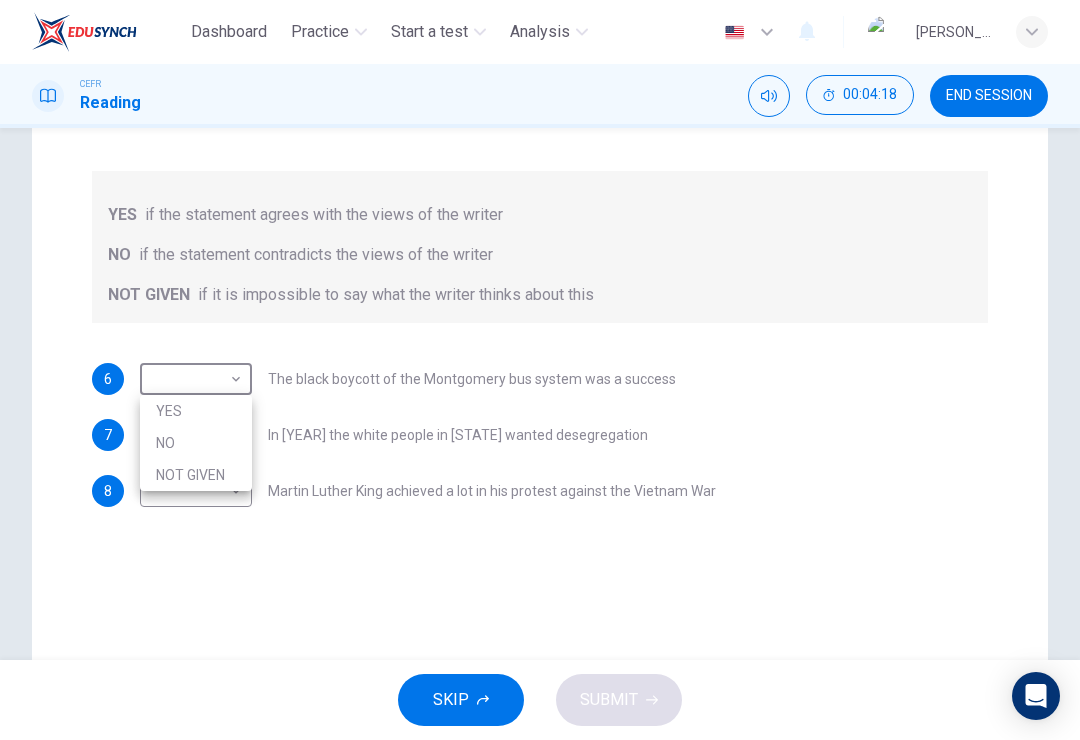 click on "NO" at bounding box center [196, 443] 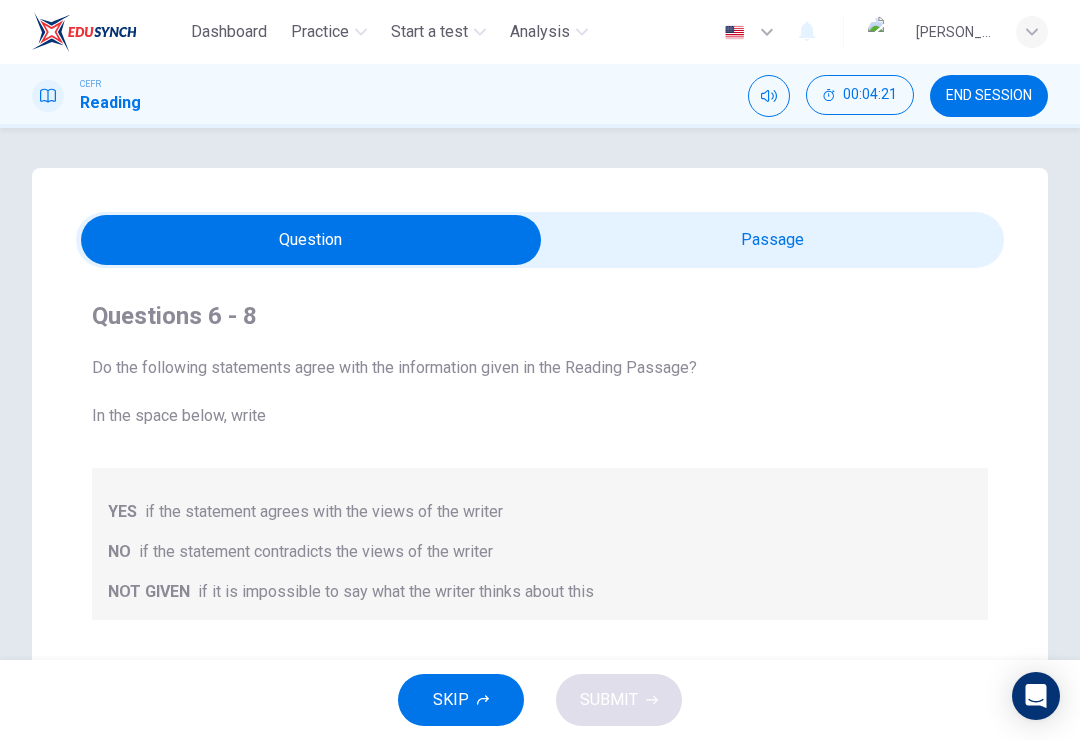 scroll, scrollTop: -1, scrollLeft: 0, axis: vertical 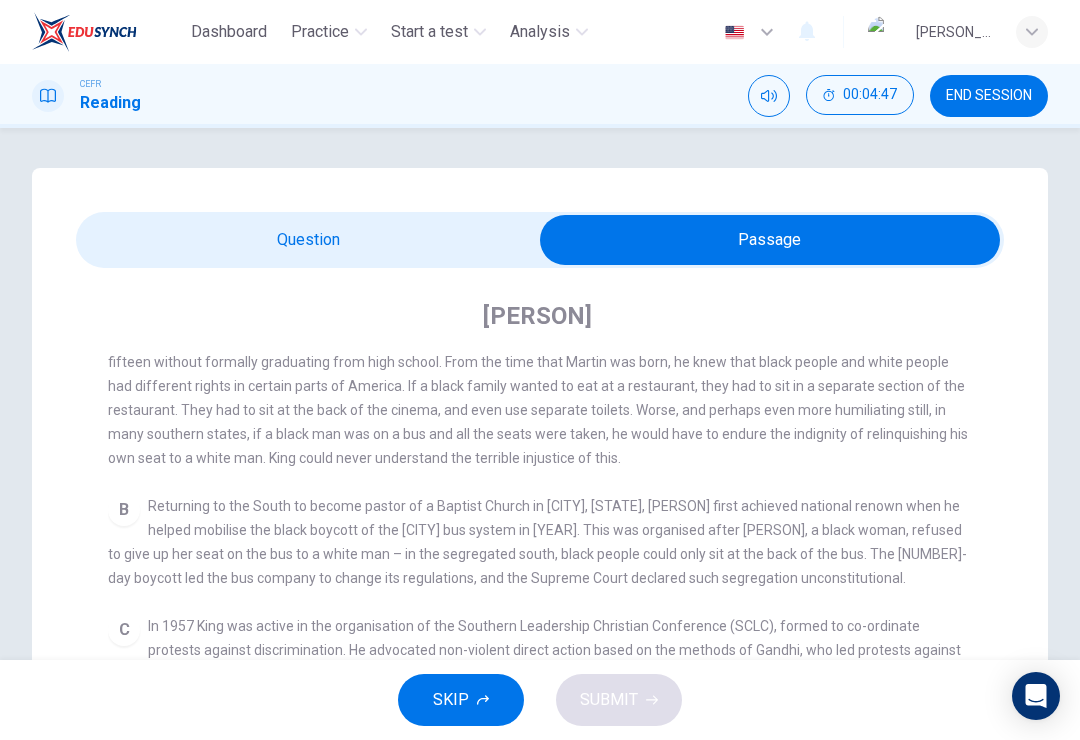click at bounding box center [770, 240] 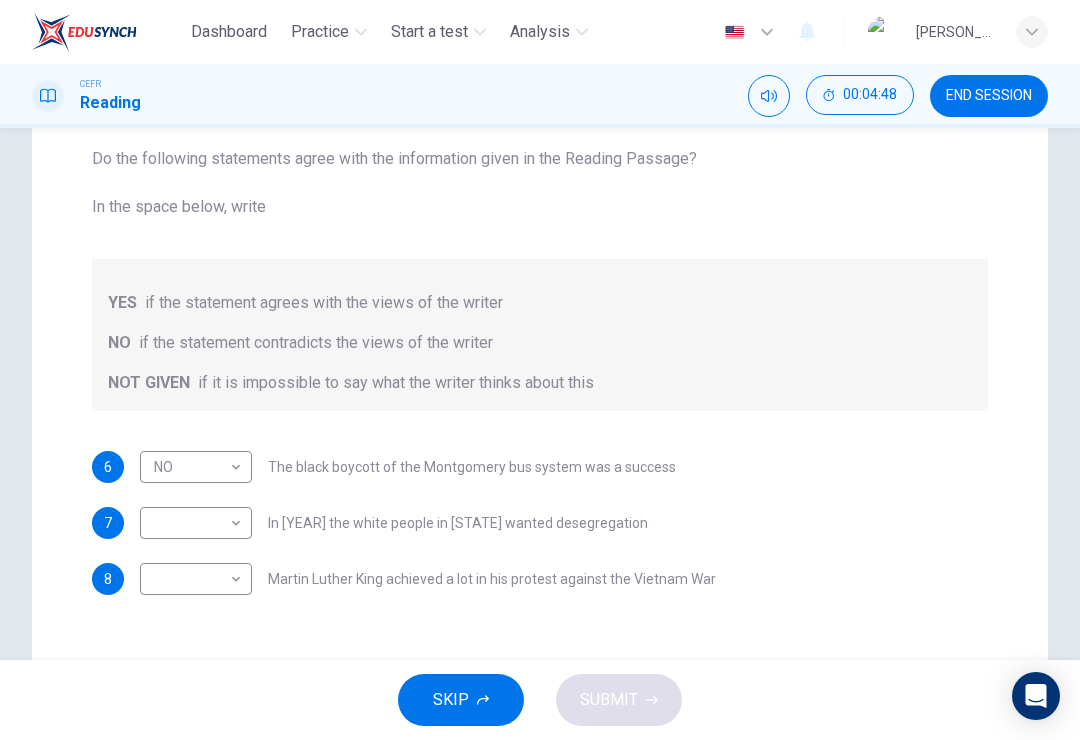 scroll, scrollTop: 239, scrollLeft: 0, axis: vertical 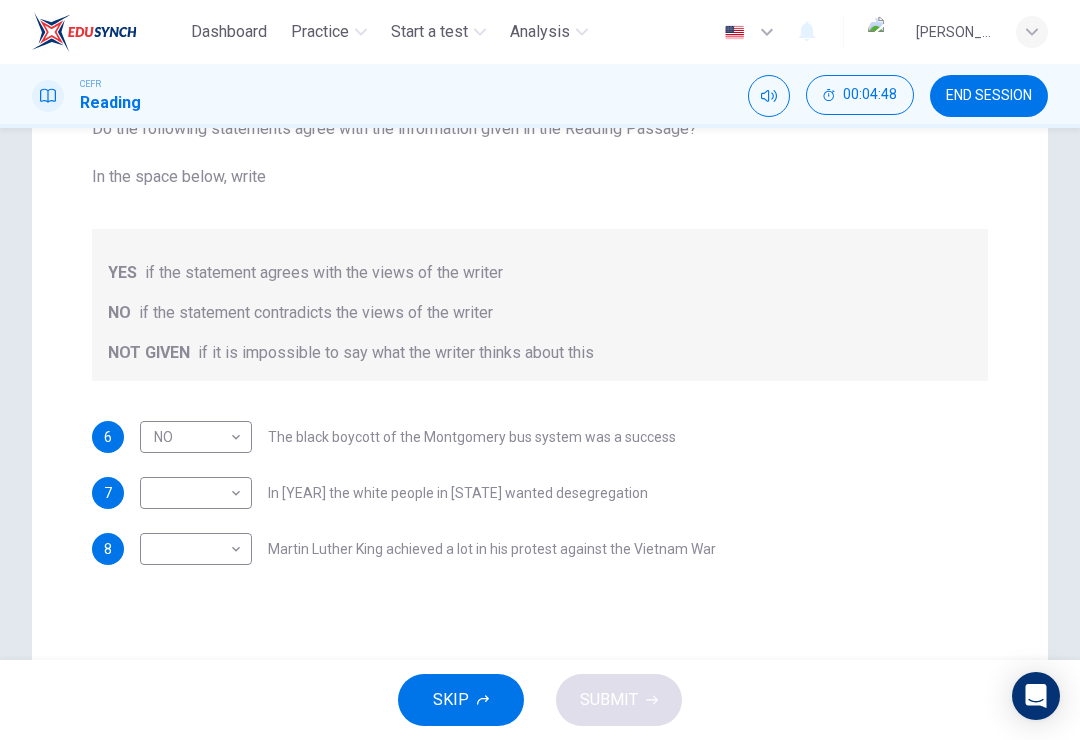 click on "Dashboard Practice Start a test Analysis English en ​ [FULL_NAME] CEFR Reading 00:04:48 END SESSION Question Passage Questions 6 - 8 Do the following statements agree with the information given in the Reading Passage? In the space below, write YES if the statement agrees with the views of the writer NO if the statement contradicts the views of the writer NOT GIVEN if it is impossible to say what the writer thinks about this 6 NO NO ​ The black boycott of the Montgomery bus system was a success 7 ​ ​ In 1963 the white people in Alabama wanted desegregation 8 ​ ​ Martin Luther King achieved a lot in his protest against the Vietnam War Martin Luther King CLICK TO ZOOM Click to Zoom A B C D E F SKIP SUBMIT Dashboard Practice Start a test Analysis Notifications © Copyright  2025" at bounding box center (540, 370) 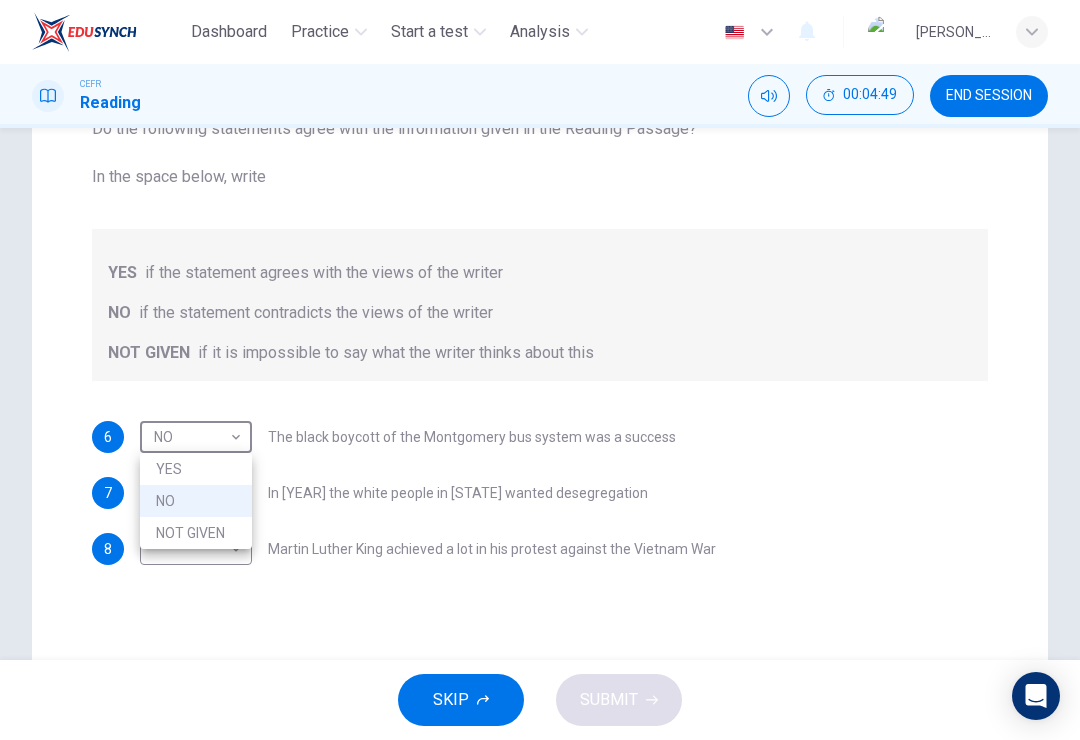 click on "YES" at bounding box center (196, 469) 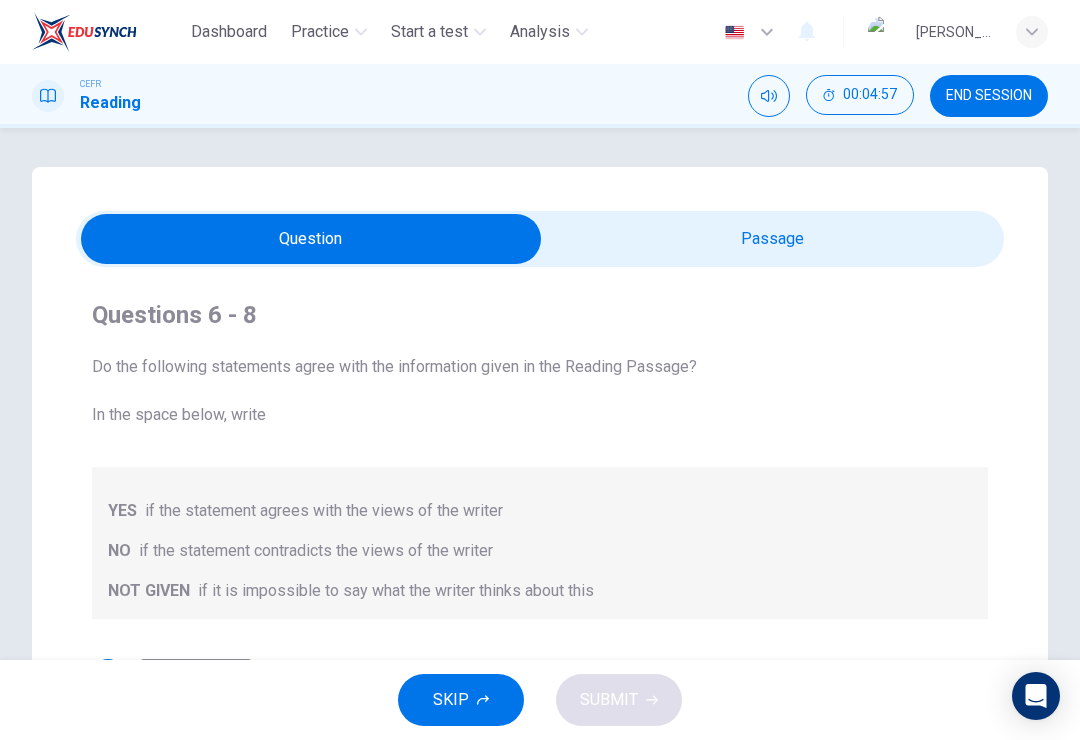 scroll, scrollTop: 1, scrollLeft: 0, axis: vertical 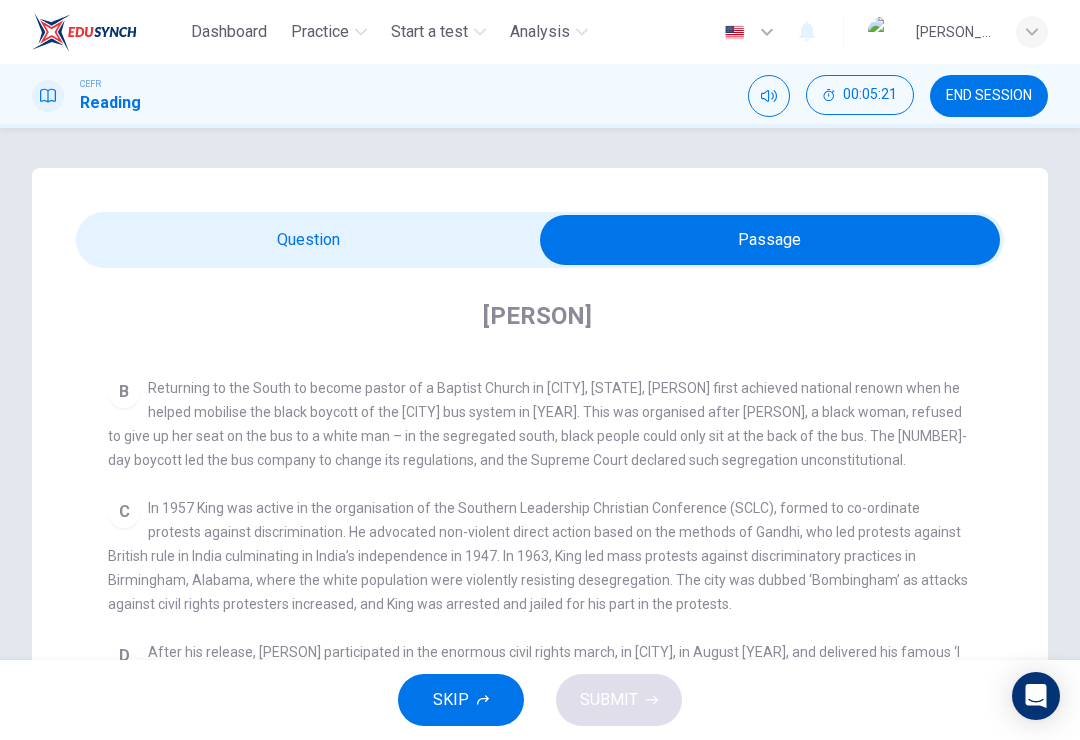 click at bounding box center [770, 240] 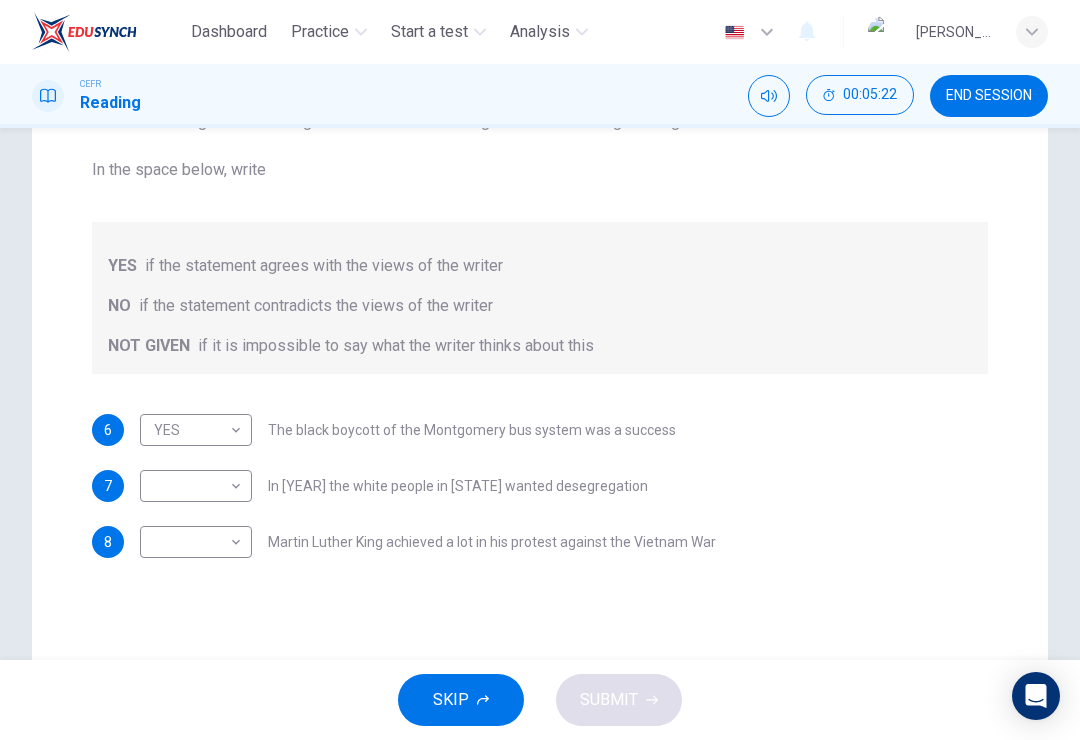 scroll, scrollTop: 245, scrollLeft: 0, axis: vertical 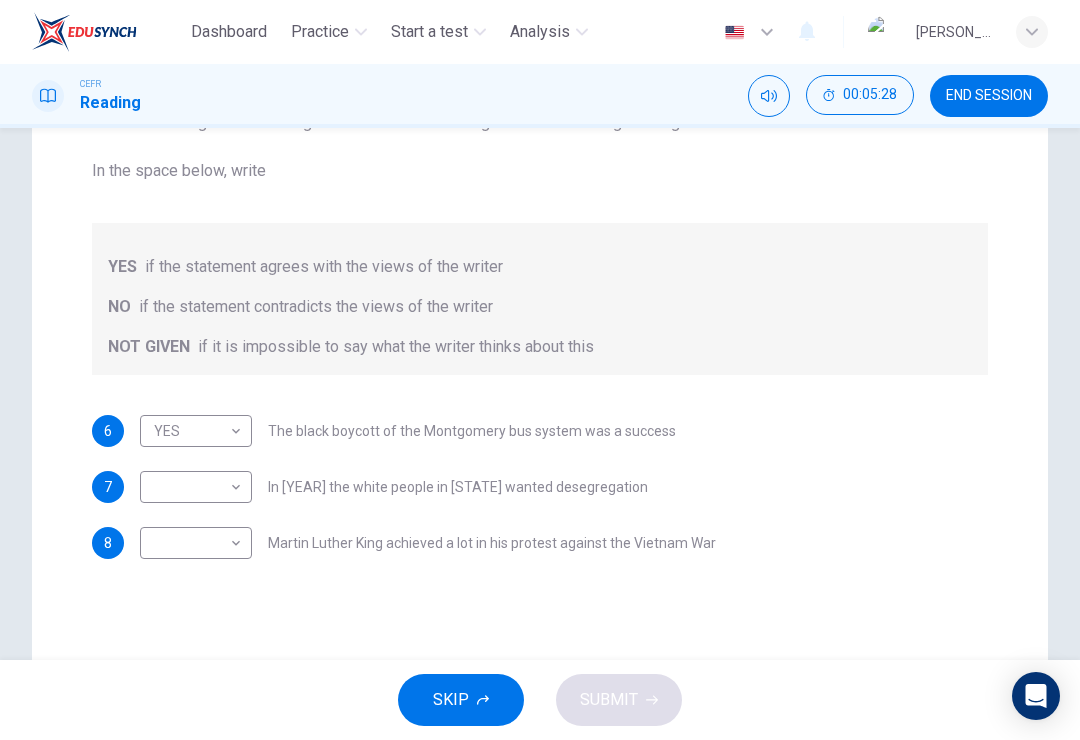 click on "Dashboard Practice Start a test Analysis English en ​ [FULL_NAME] CEFR Reading 00:05:28 END SESSION Question Passage Questions 6 - 8 Do the following statements agree with the information given in the Reading Passage? In the space below, write YES if the statement agrees with the views of the writer NO if the statement contradicts the views of the writer NOT GIVEN if it is impossible to say what the writer thinks about this 6 YES YES ​ The black boycott of the Montgomery bus system was a success 7 ​ ​ In 1963 the white people in Alabama wanted desegregation 8 ​ ​ Martin Luther King achieved a lot in his protest against the Vietnam War Martin Luther King CLICK TO ZOOM Click to Zoom A B C D E F SKIP SUBMIT Dashboard Practice Start a test Analysis Notifications © Copyright  2025" at bounding box center [540, 370] 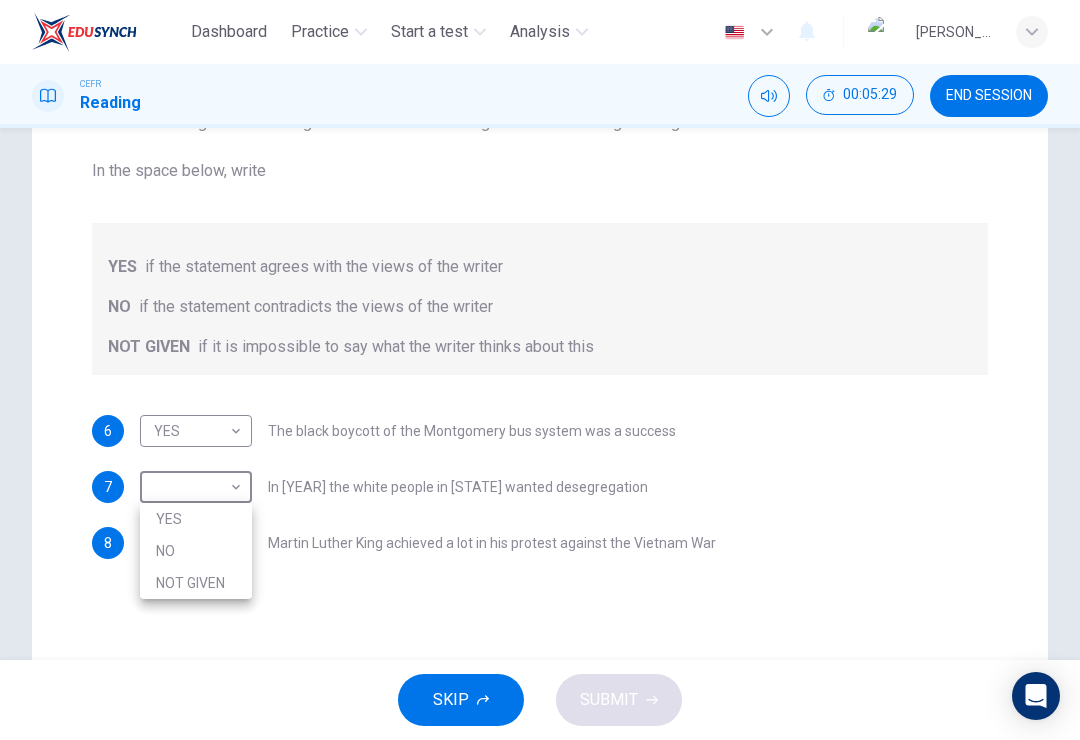click on "NOT GIVEN" at bounding box center [196, 583] 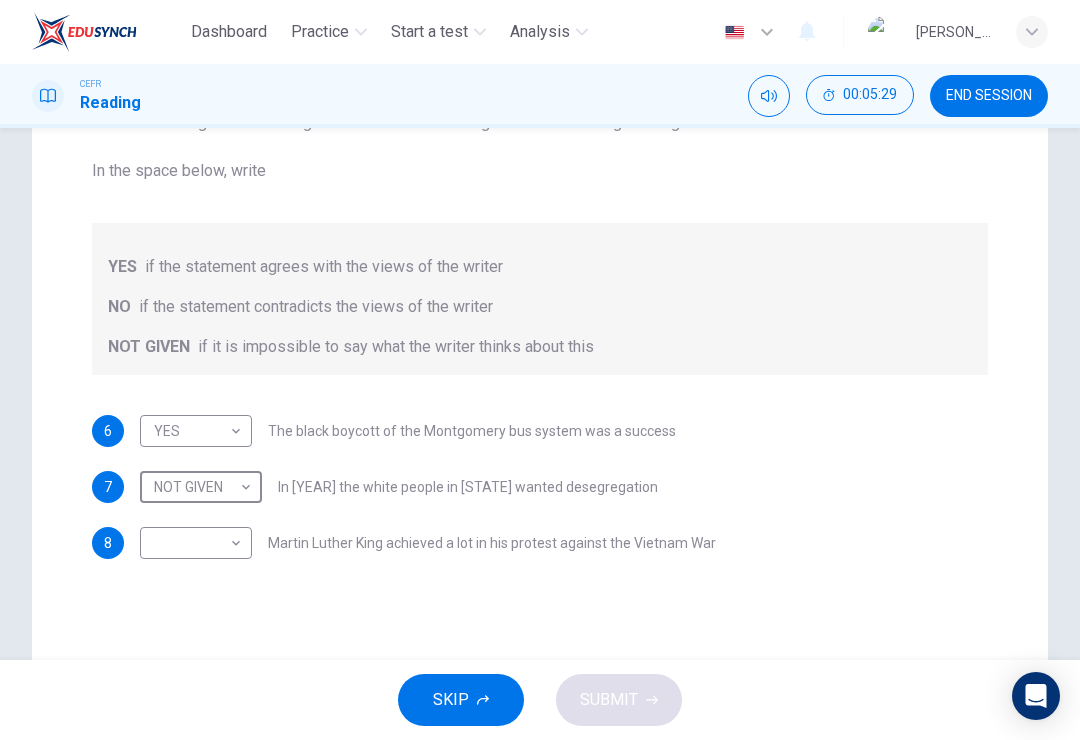 click on "Dashboard Practice Start a test Analysis English en ​ [PERSON_FULL_NAME] CEFR Reading 00:05:29 END SESSION Question Passage Questions 6 - 8 Do the following statements agree with the information given in the Reading Passage? In the space below, write YES if the statement agrees with the views of the writer NO if the statement contradicts the views of the writer NOT GIVEN if it is impossible to say what the writer thinks about this 6 YES YES ​ The black boycott of the [CITY] bus system was a success 7 NOT GIVEN NOT GIVEN ​ In [YEAR] the white people in [STATE] wanted desegregation 8 ​ ​ [PERSON] achieved a lot in his protest against the Vietnam War [PERSON] CLICK TO ZOOM Click to Zoom A B C D E F SKIP SUBMIT Dashboard Practice Start a test Analysis Notifications © Copyright  [YEAR]" at bounding box center (540, 370) 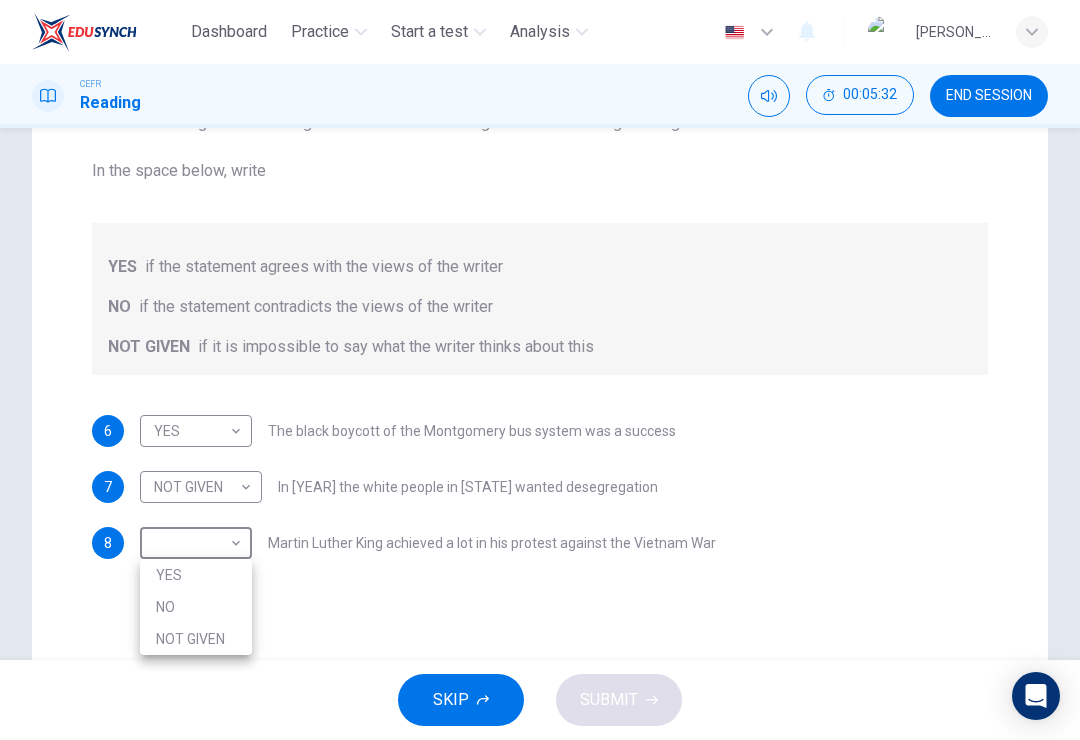 click on "NO" at bounding box center (196, 607) 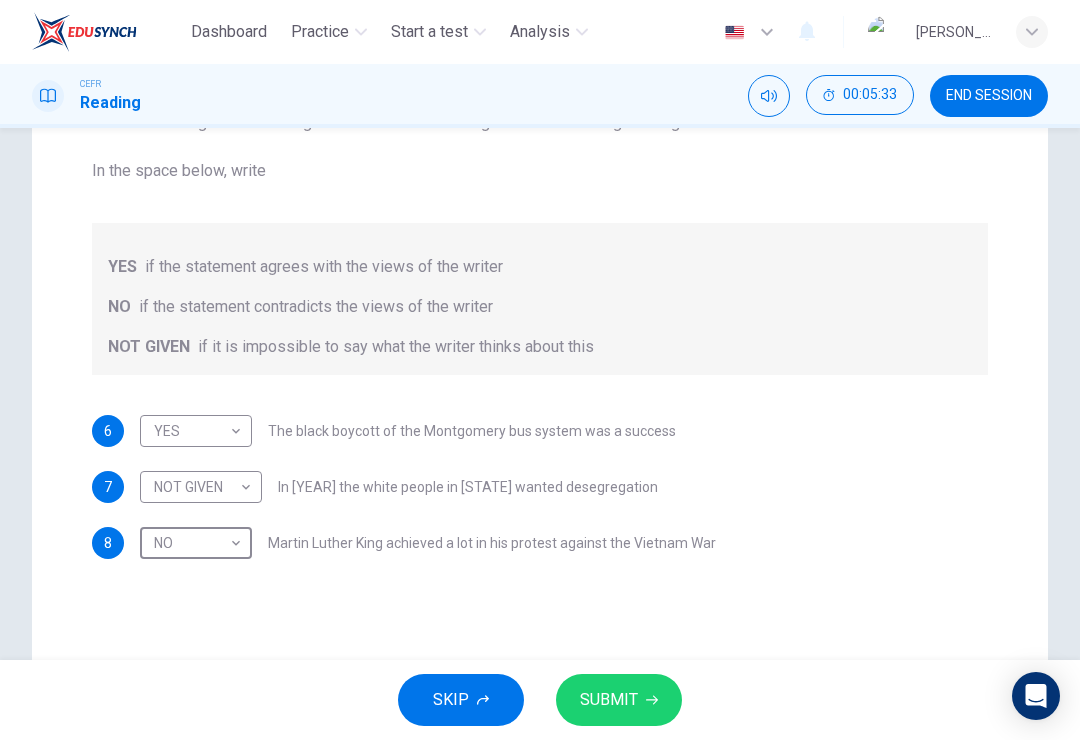 click on "SUBMIT" at bounding box center [619, 700] 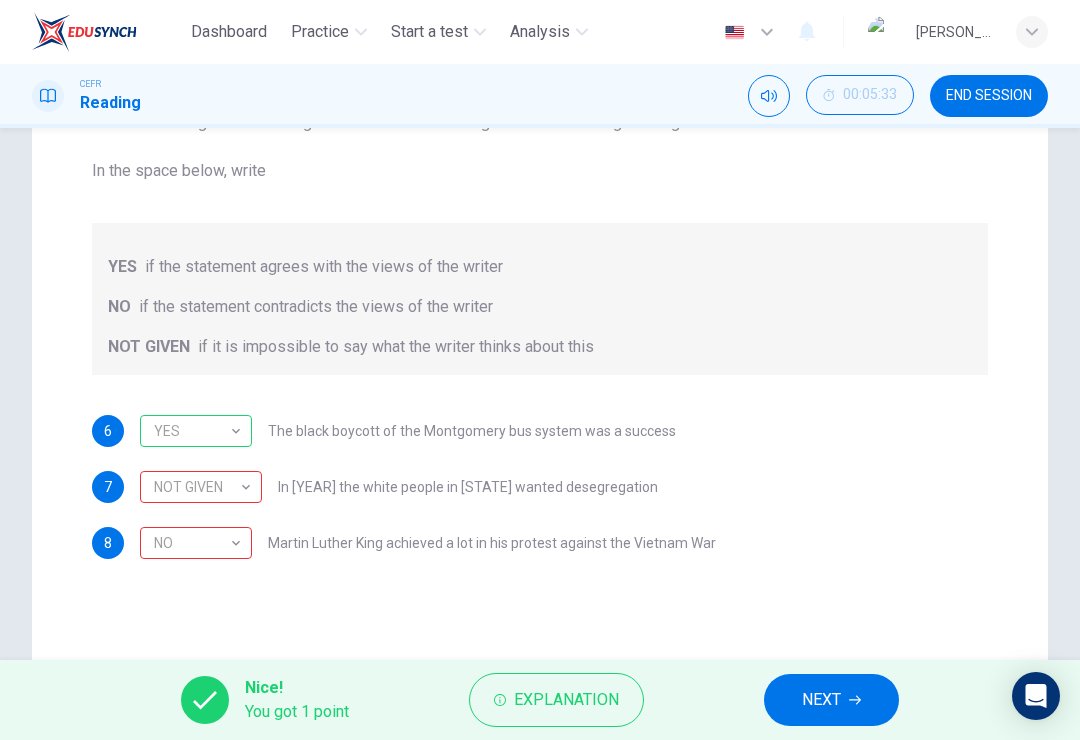 click on "NOT GIVEN" at bounding box center [197, 487] 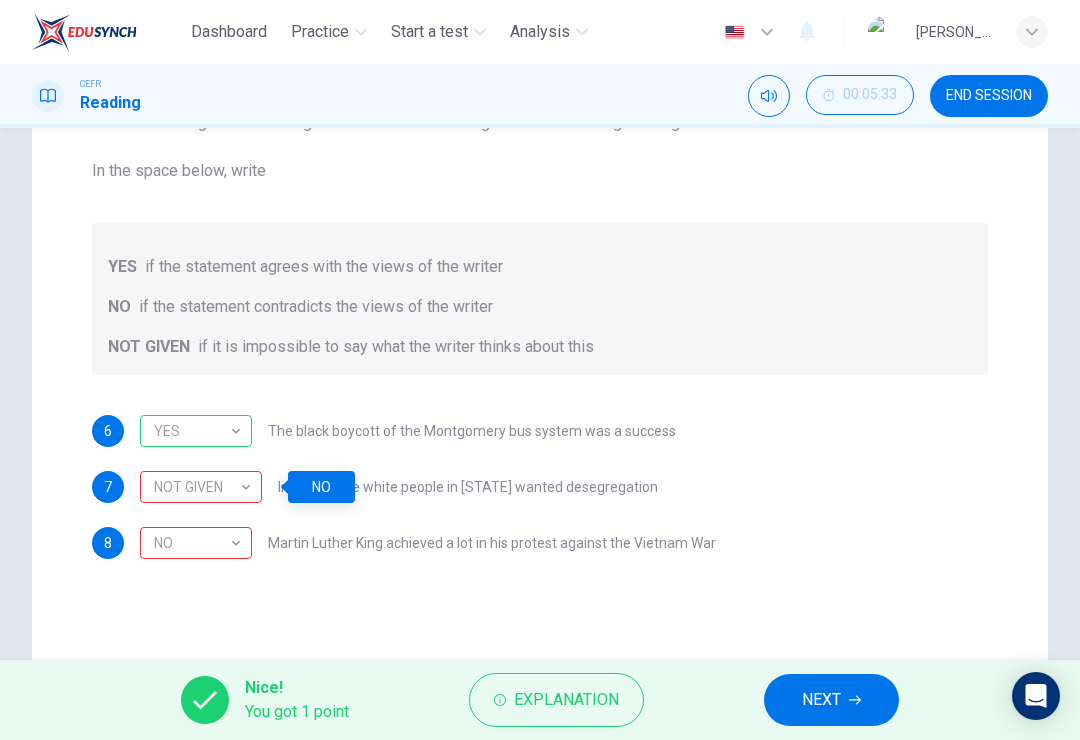 click on "NO" at bounding box center [192, 543] 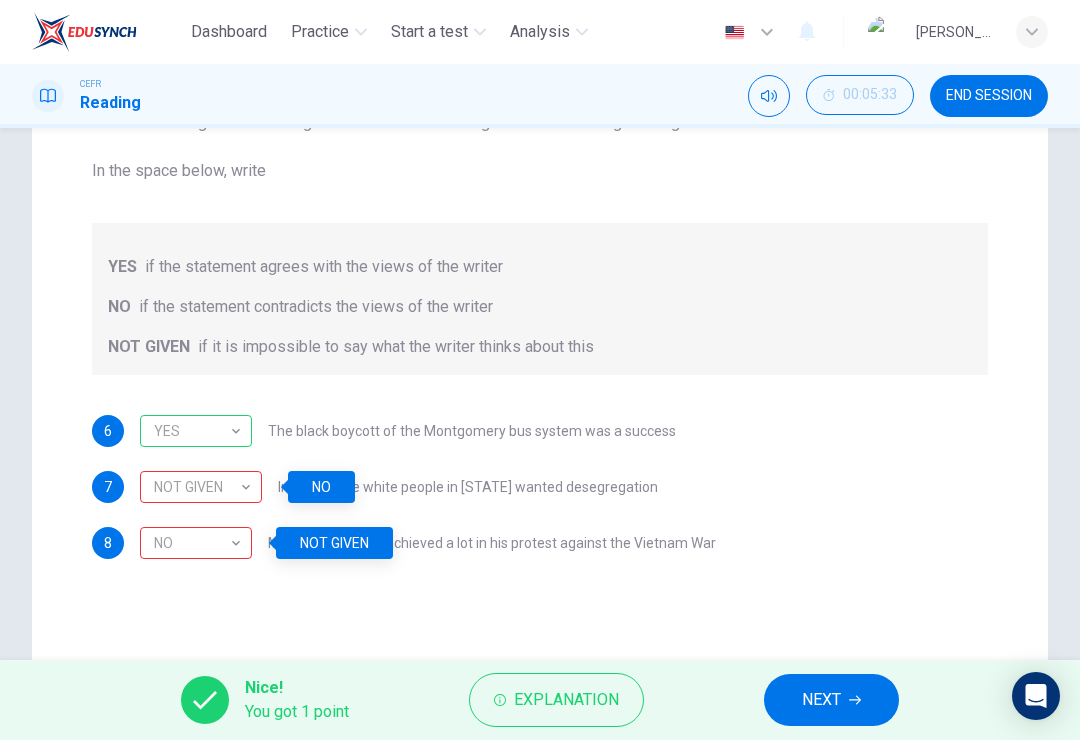 click on "NEXT" at bounding box center (821, 700) 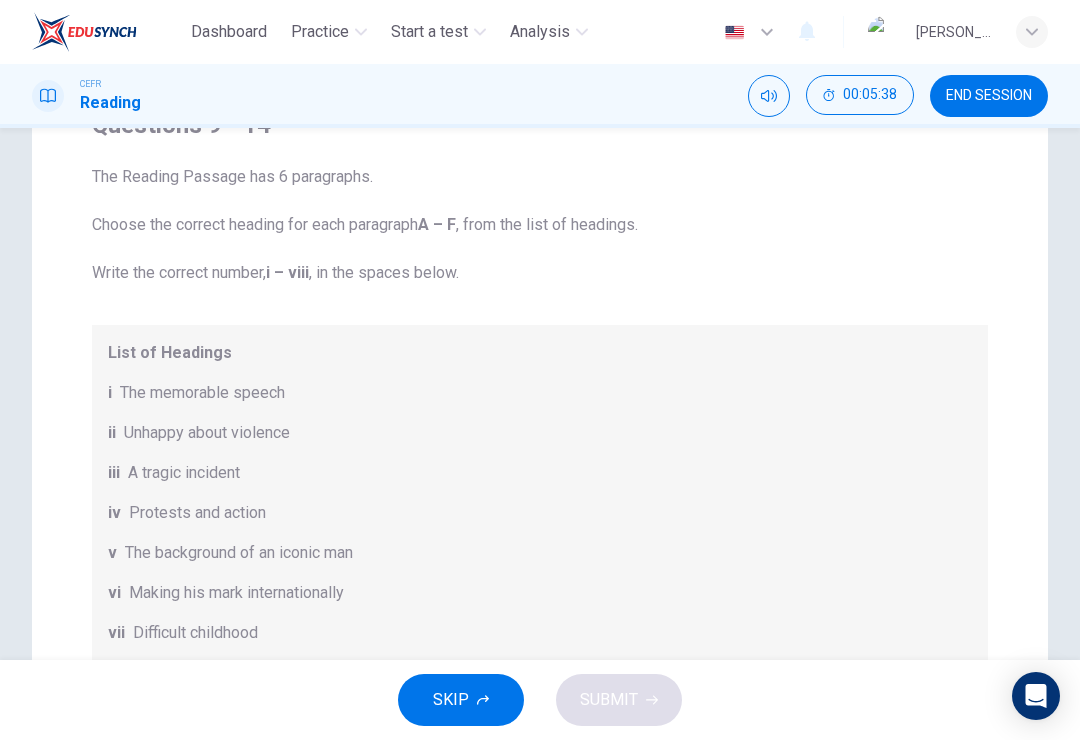 scroll, scrollTop: 192, scrollLeft: 0, axis: vertical 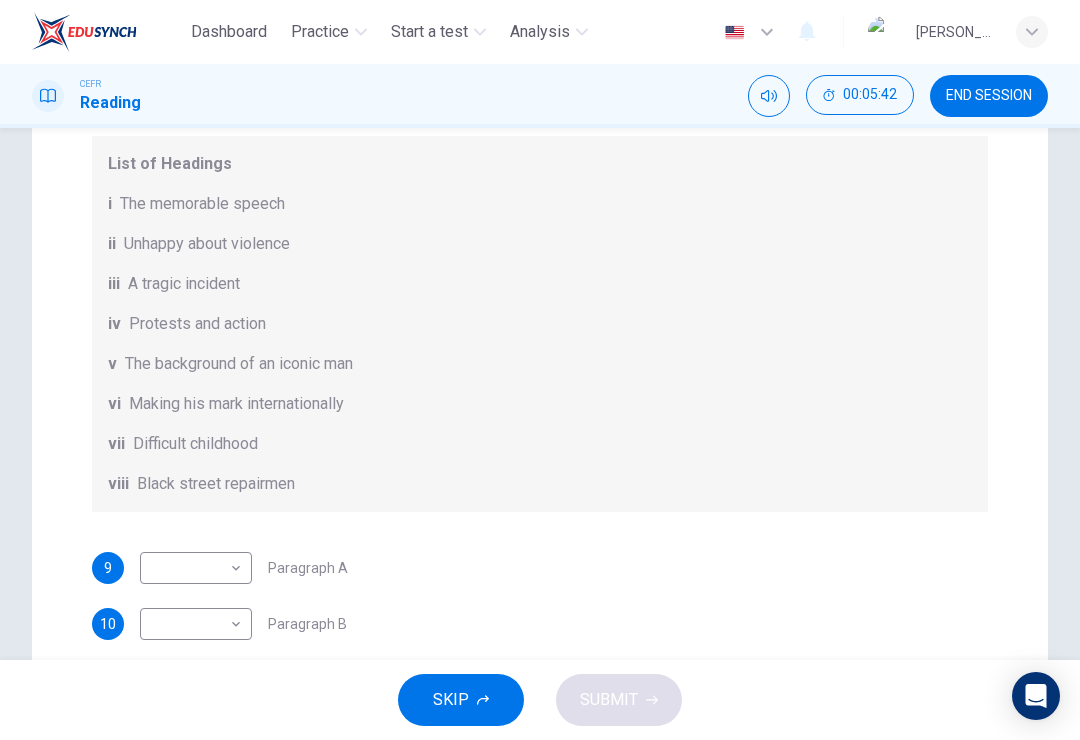 click on "END SESSION" at bounding box center [989, 96] 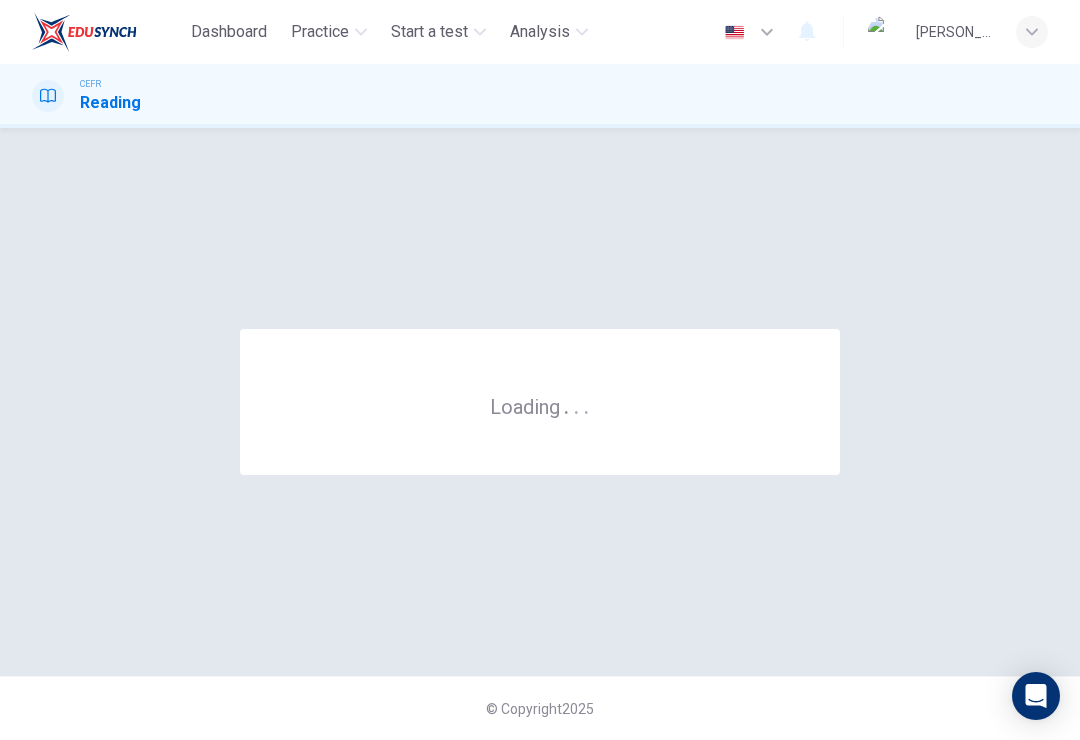 scroll, scrollTop: 0, scrollLeft: 0, axis: both 